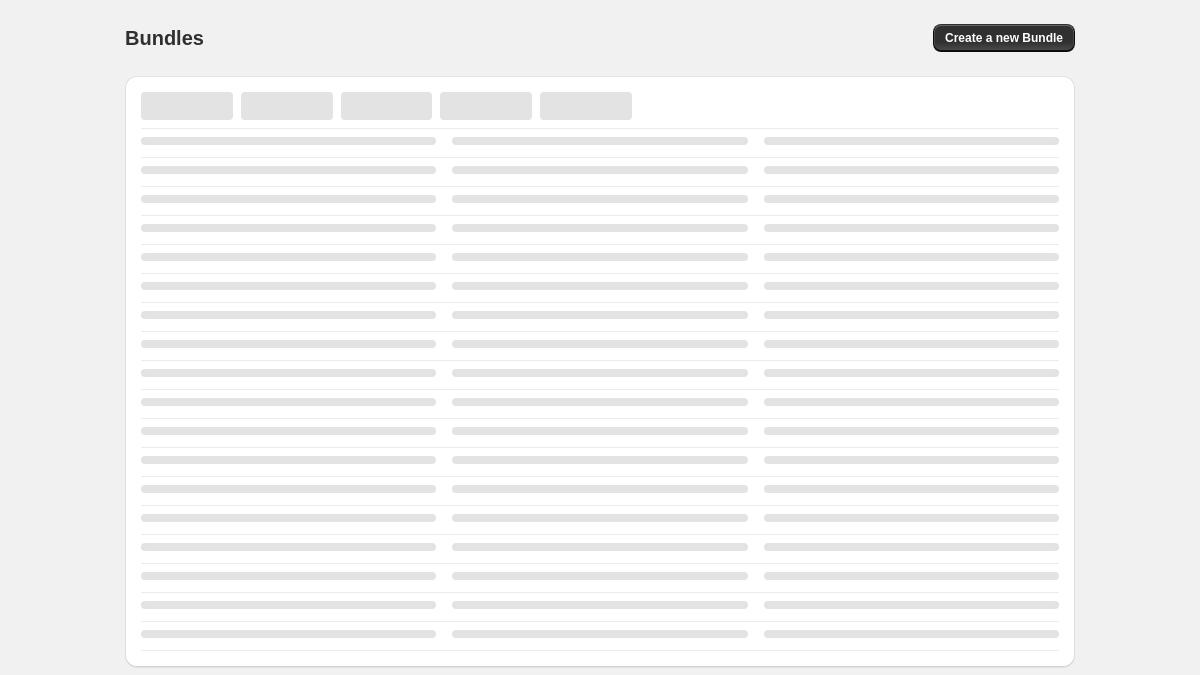 scroll, scrollTop: 0, scrollLeft: 0, axis: both 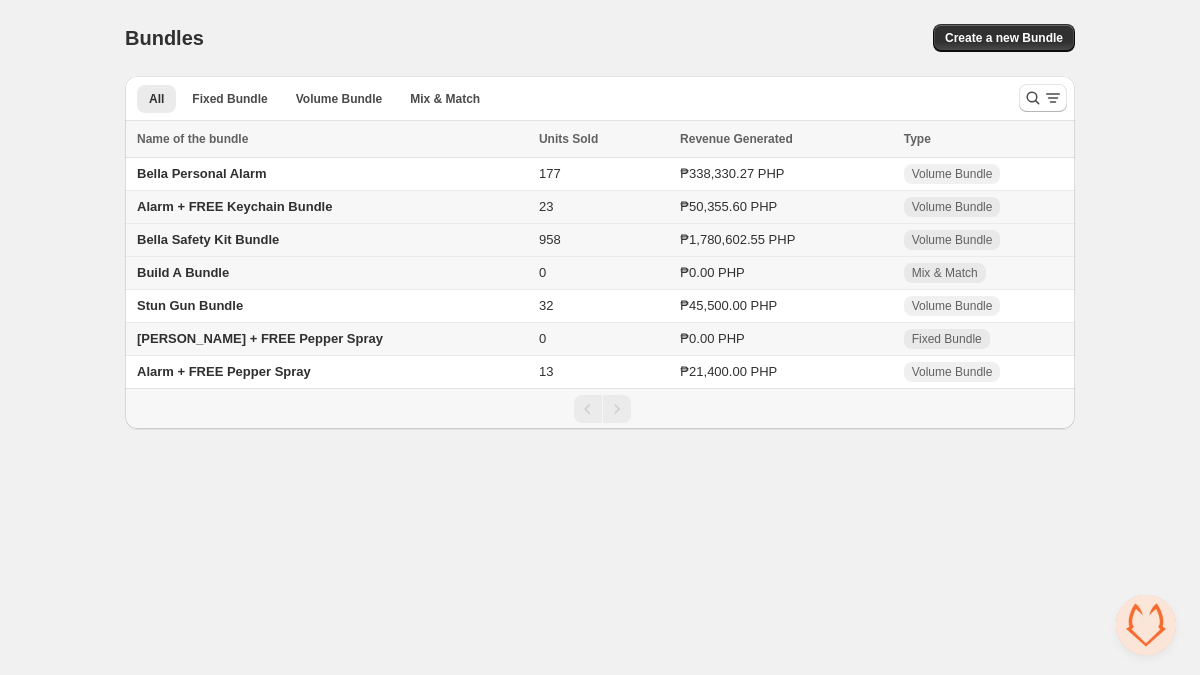 click on "Bella Safety Kit Bundle" at bounding box center [208, 239] 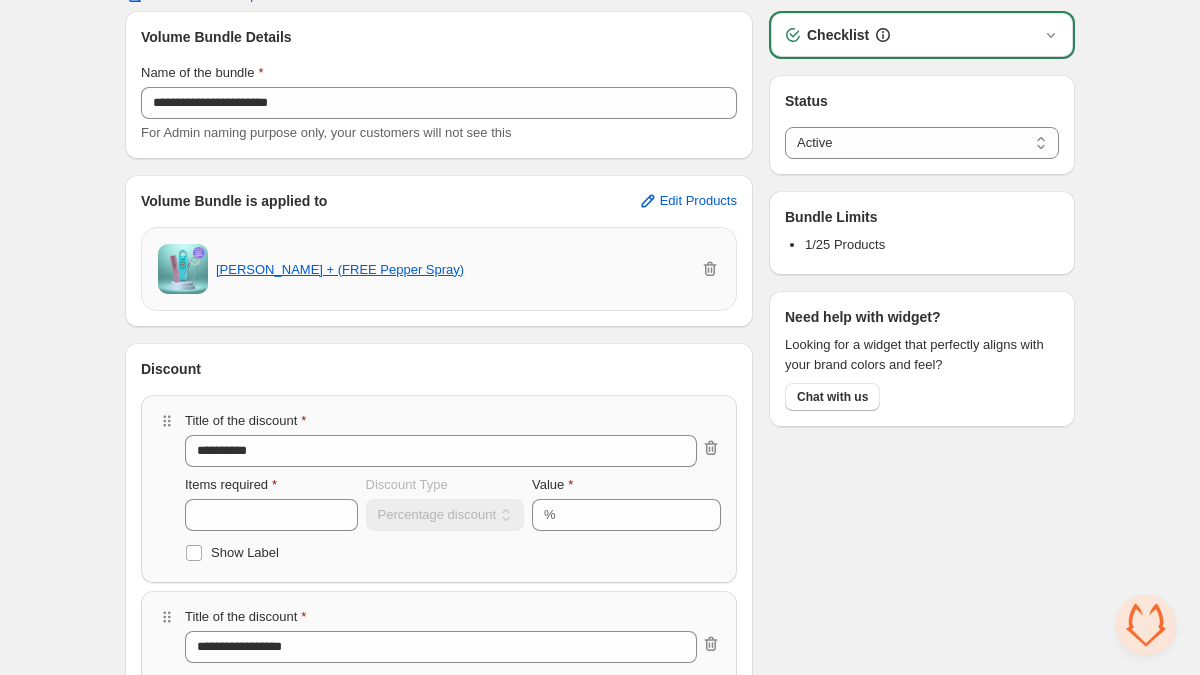 scroll, scrollTop: 0, scrollLeft: 0, axis: both 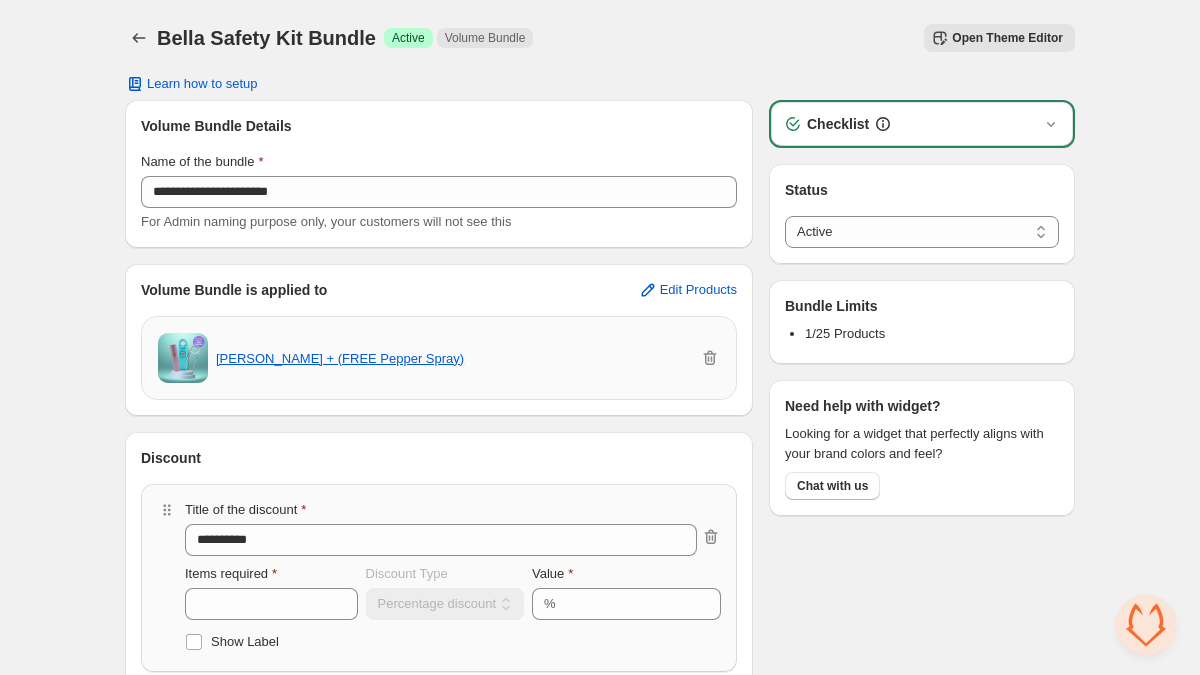 click on "Open Theme Editor" at bounding box center (999, 38) 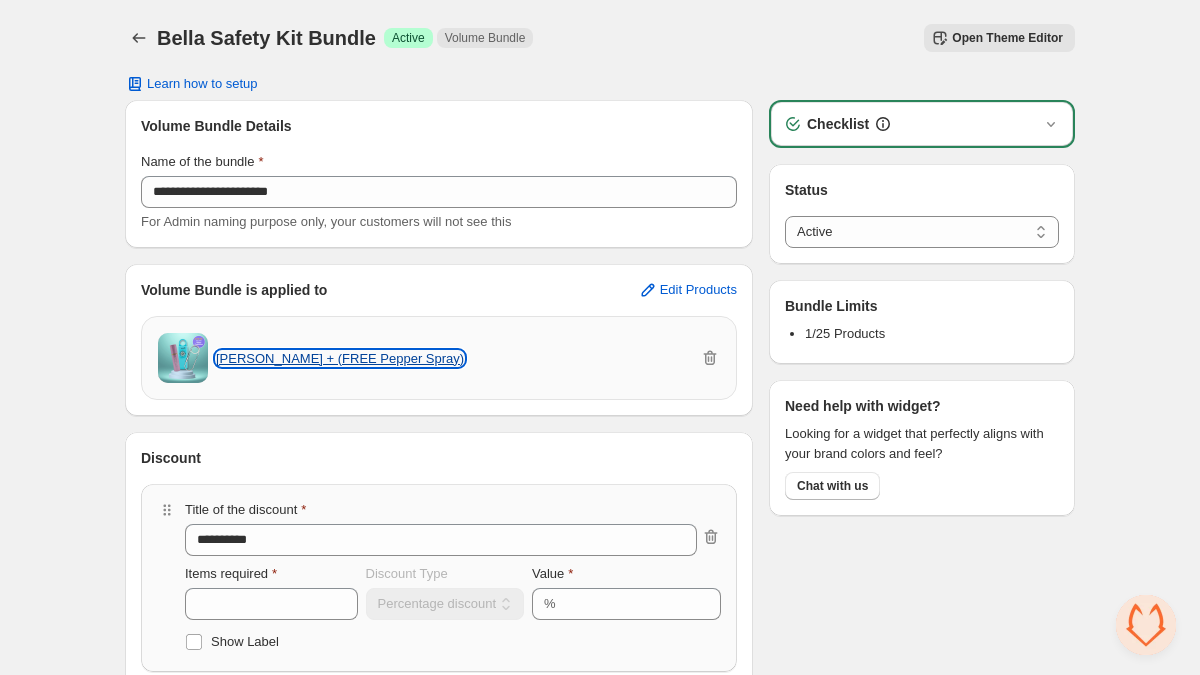 click on "Bella Alarm + (FREE Pepper Spray)" at bounding box center [340, 358] 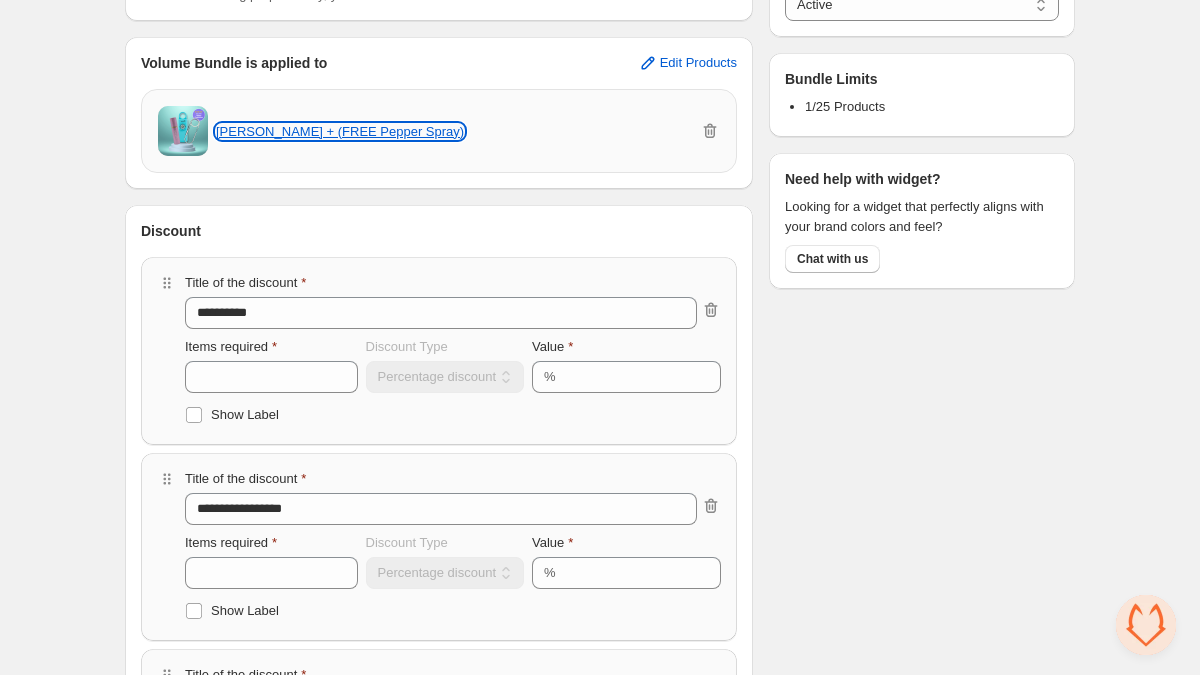scroll, scrollTop: 237, scrollLeft: 0, axis: vertical 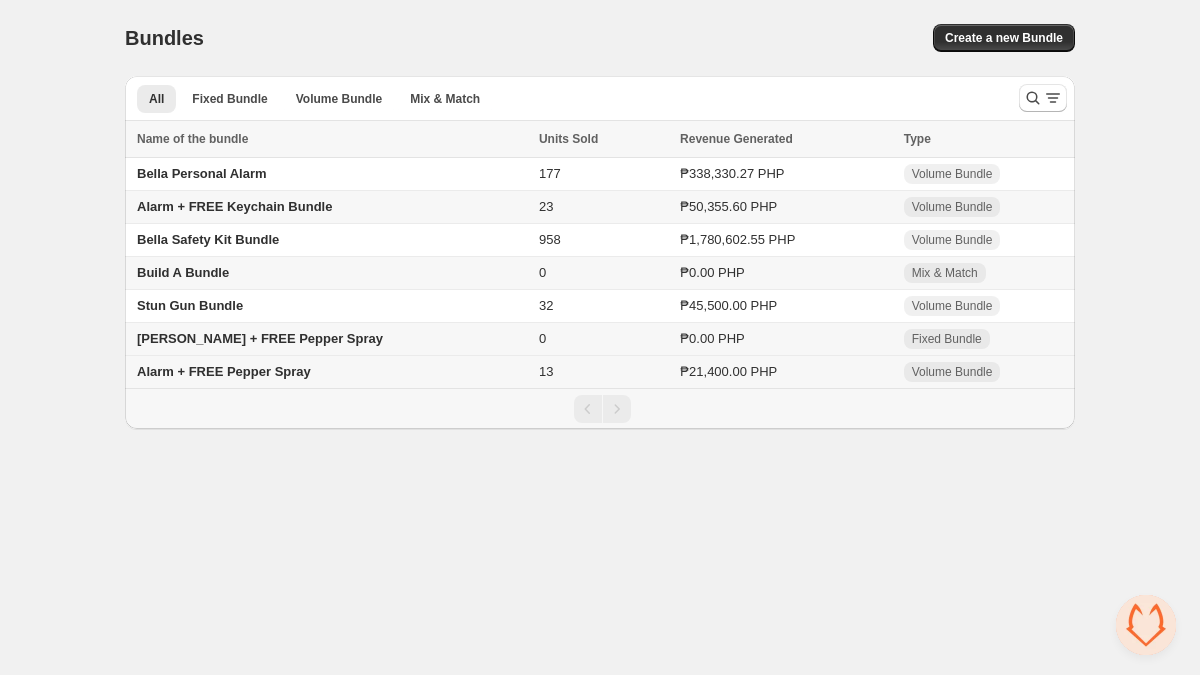 click on "Alarm + FREE Pepper Spray" at bounding box center [224, 371] 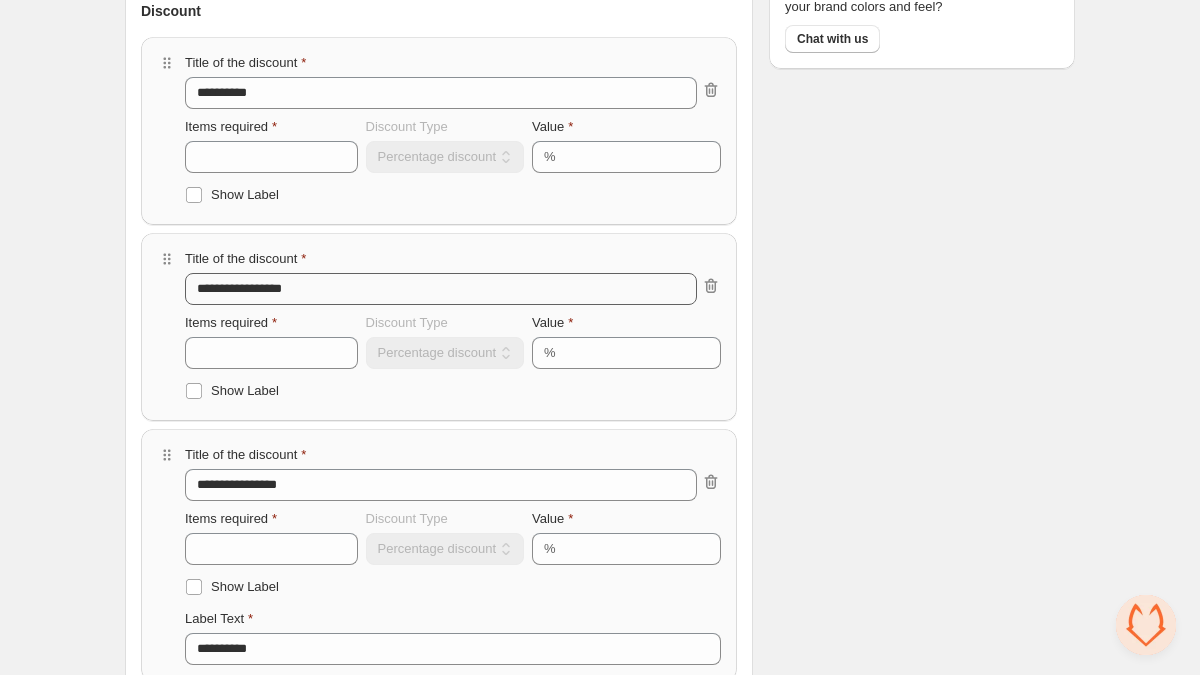 scroll, scrollTop: 554, scrollLeft: 0, axis: vertical 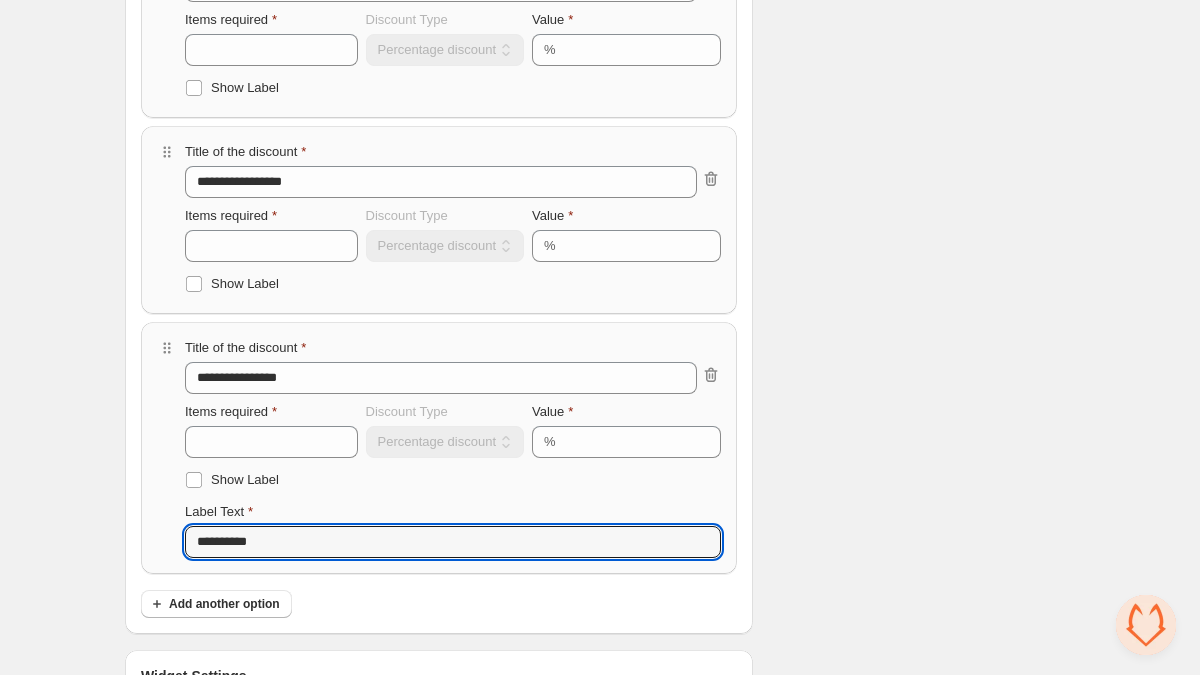 drag, startPoint x: 194, startPoint y: 537, endPoint x: 162, endPoint y: 535, distance: 32.06244 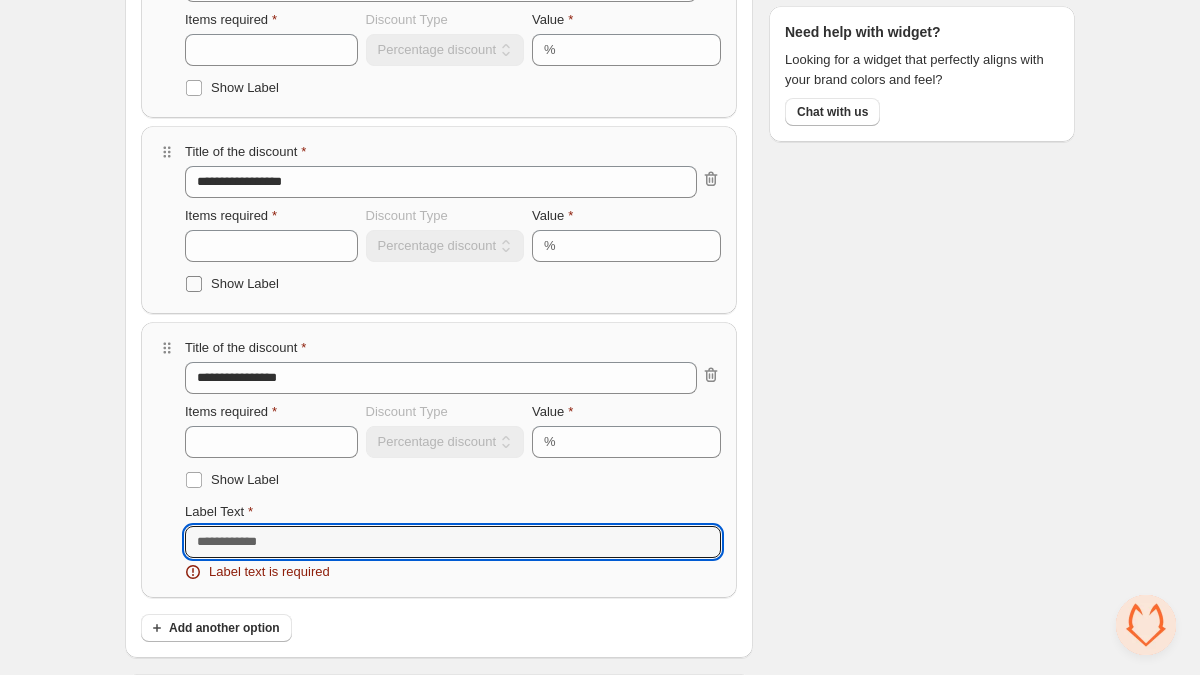 type 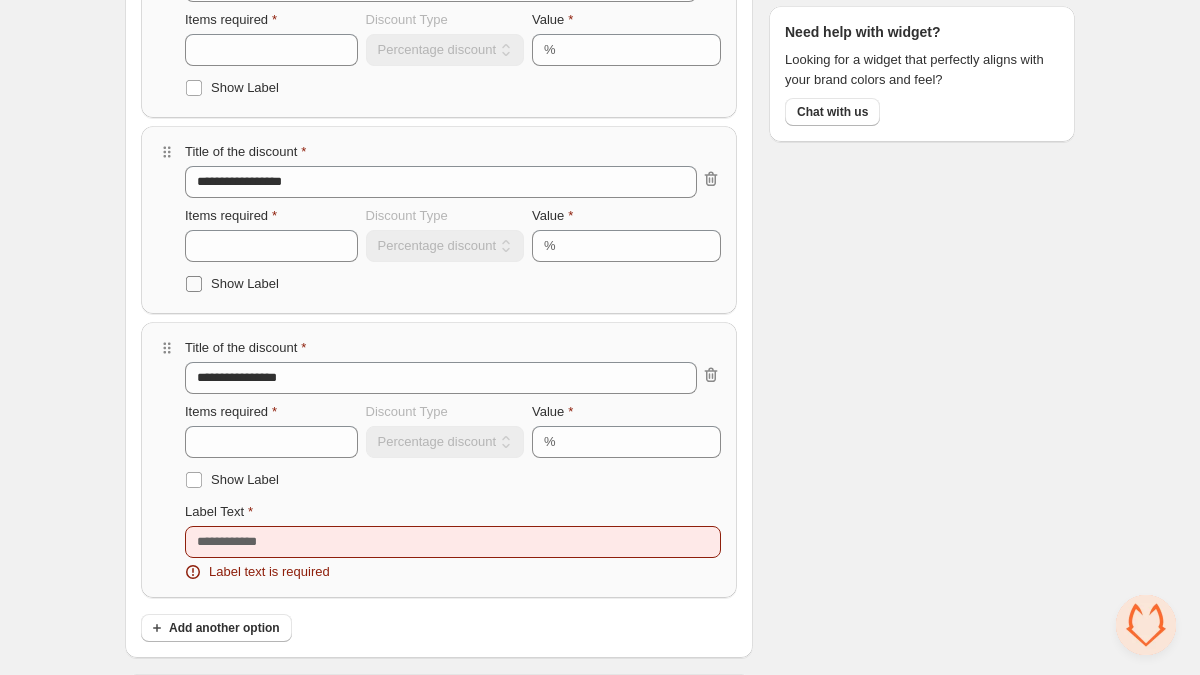 click at bounding box center (194, 284) 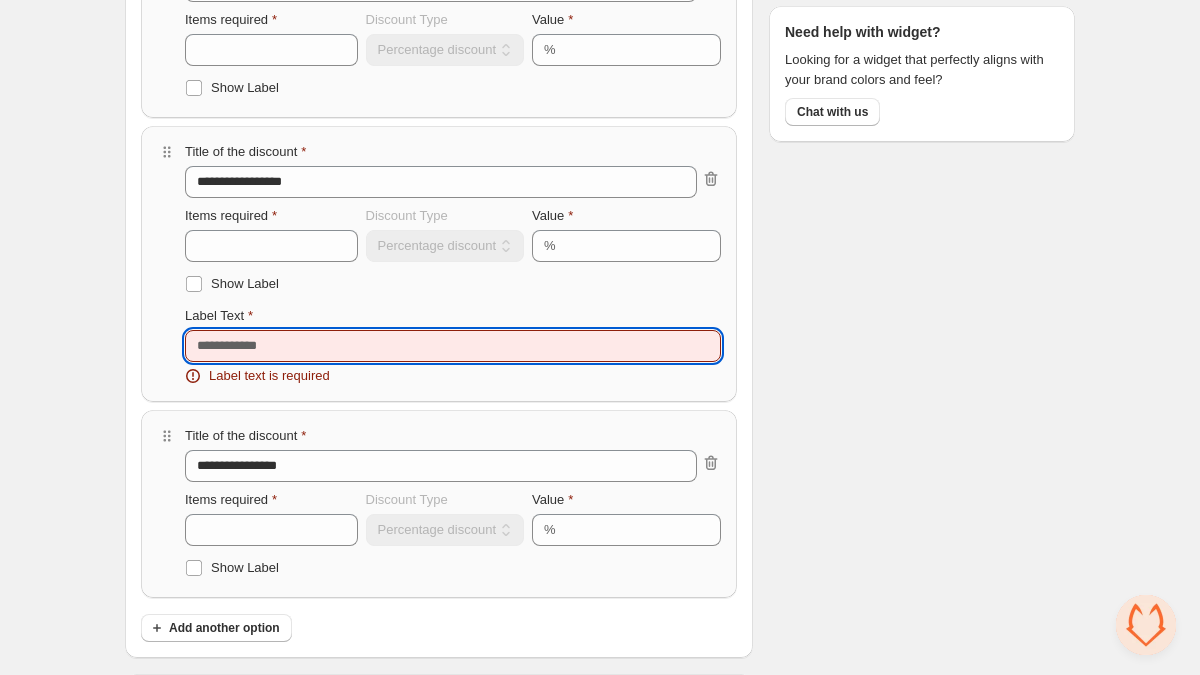 click on "Label Text" at bounding box center (453, 346) 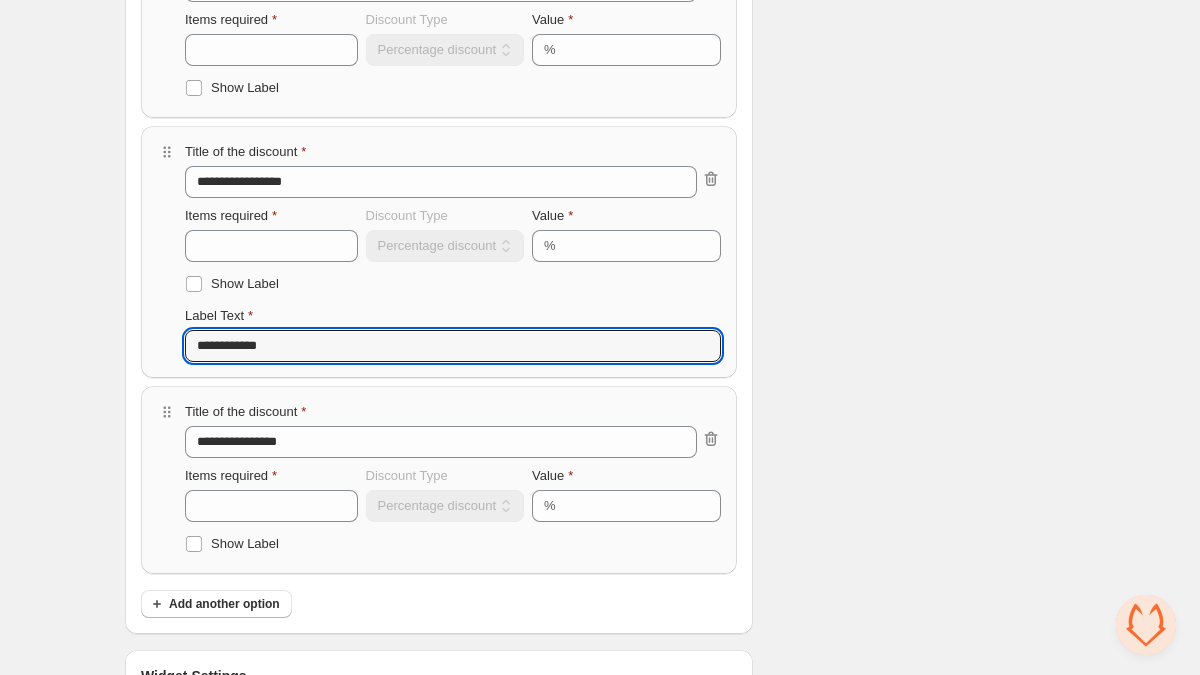 type on "**********" 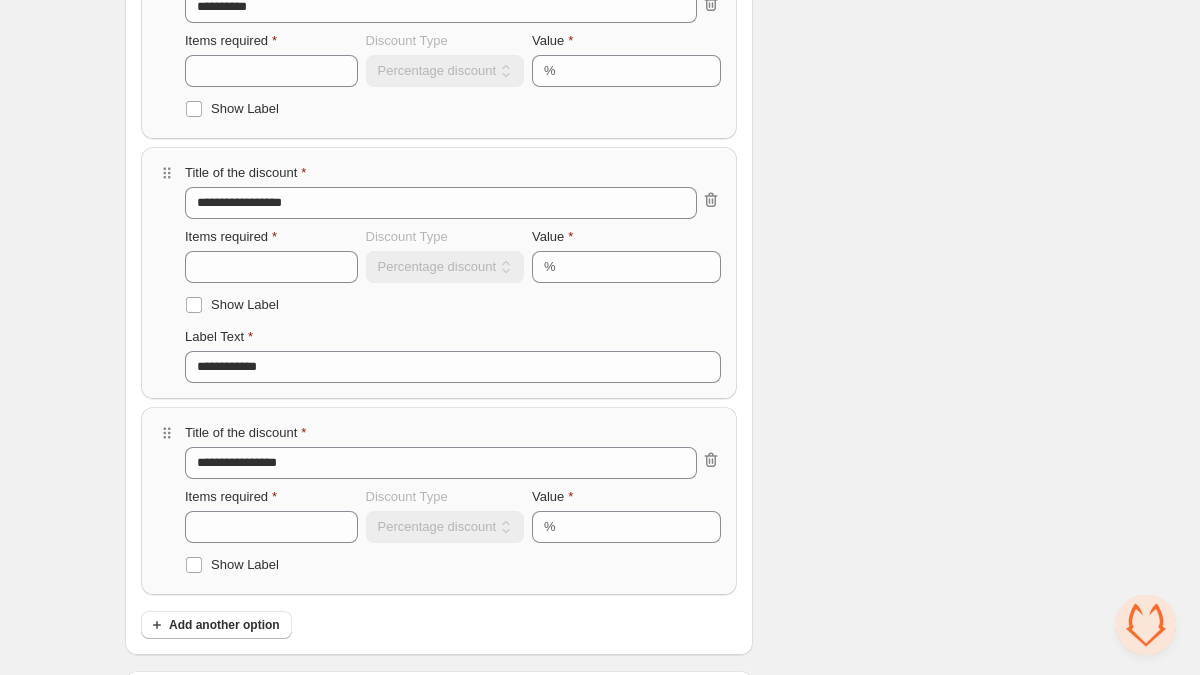 scroll, scrollTop: 622, scrollLeft: 0, axis: vertical 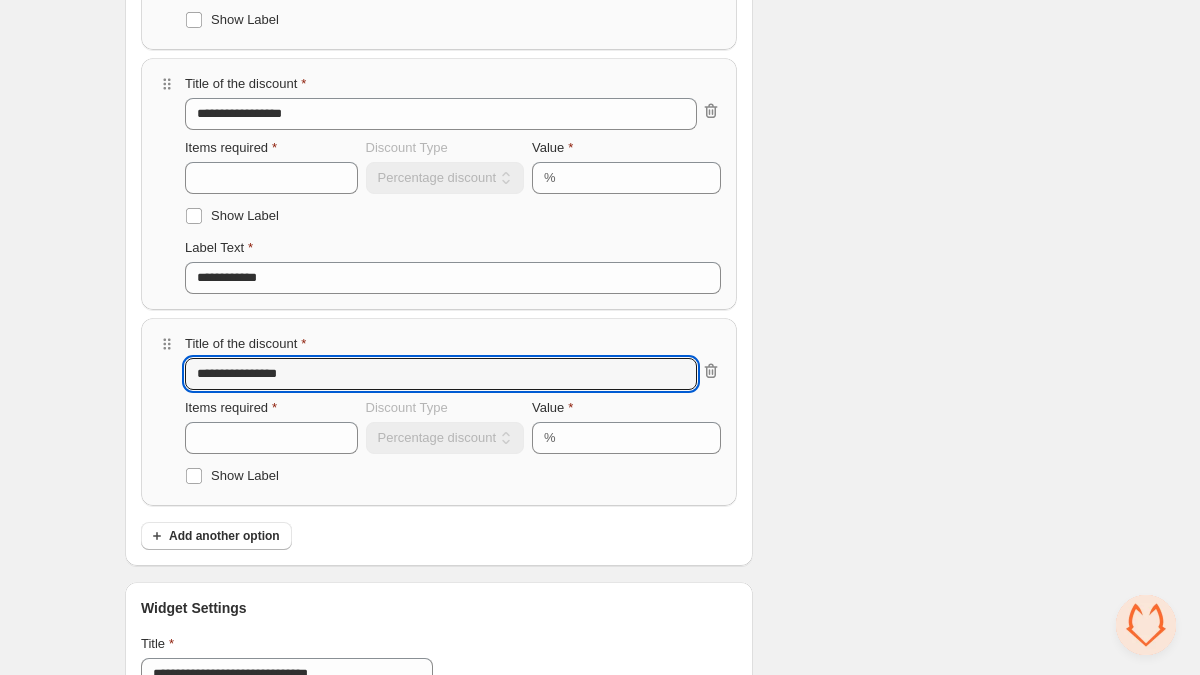 drag, startPoint x: 342, startPoint y: 378, endPoint x: 170, endPoint y: 371, distance: 172.14238 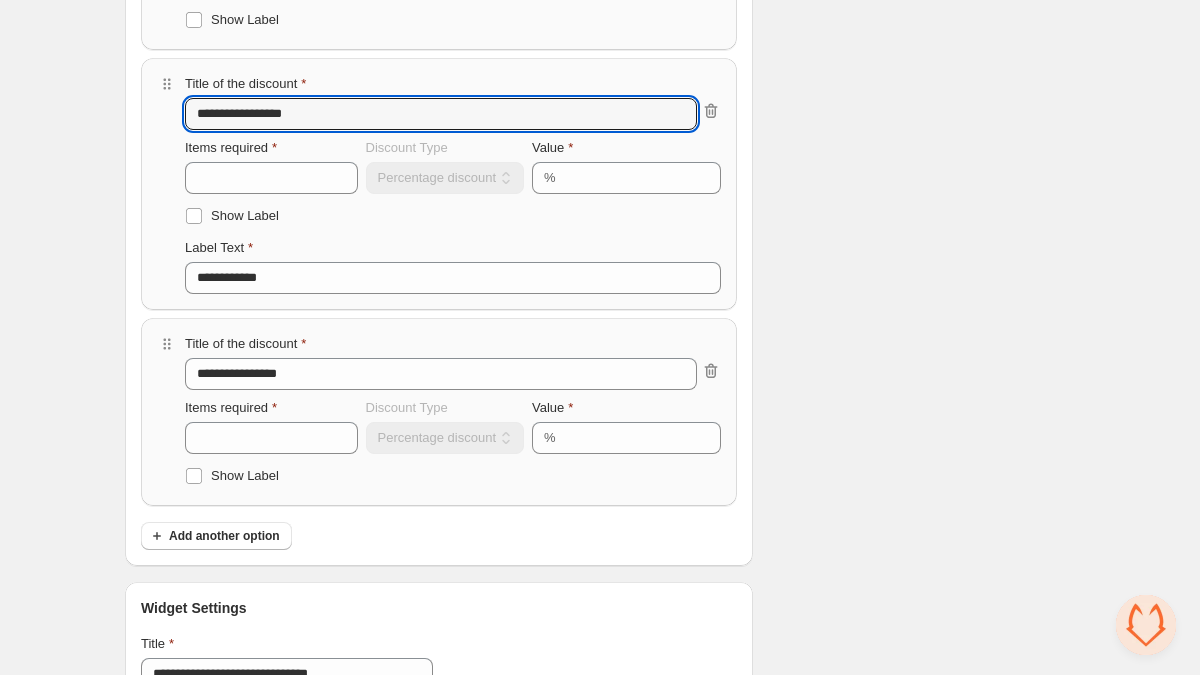 drag, startPoint x: 307, startPoint y: 114, endPoint x: 180, endPoint y: 114, distance: 127 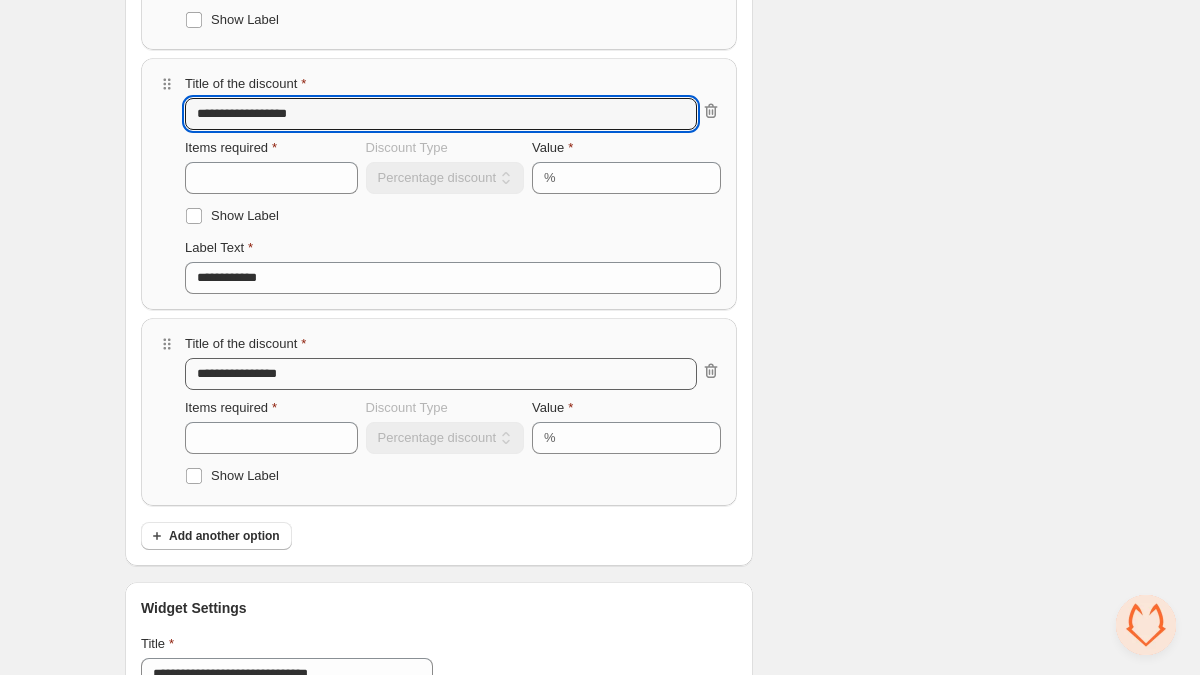 type on "**********" 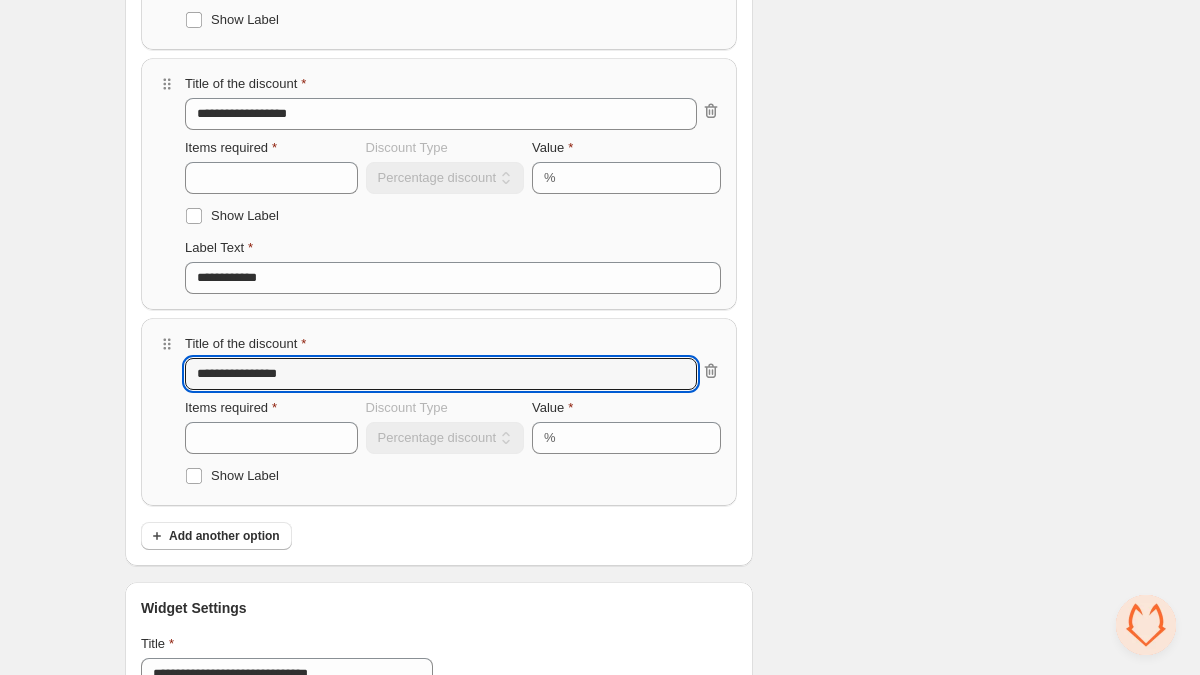 drag, startPoint x: 225, startPoint y: 373, endPoint x: 162, endPoint y: 377, distance: 63.126858 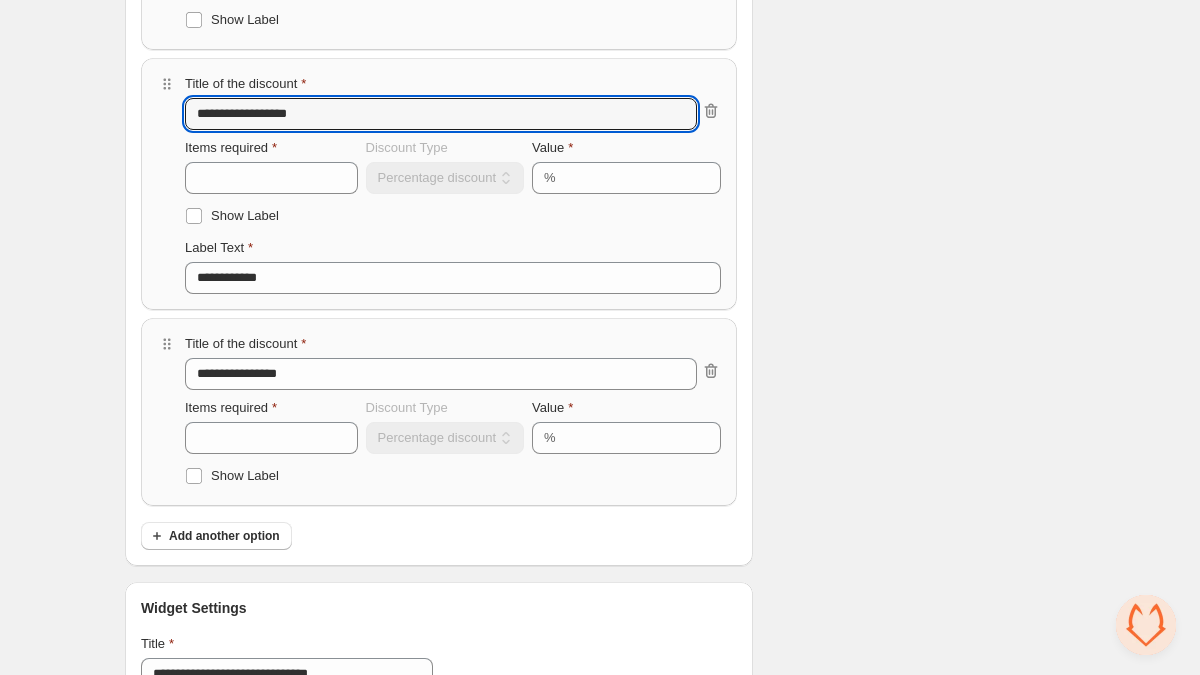 drag, startPoint x: 340, startPoint y: 111, endPoint x: 161, endPoint y: 116, distance: 179.06982 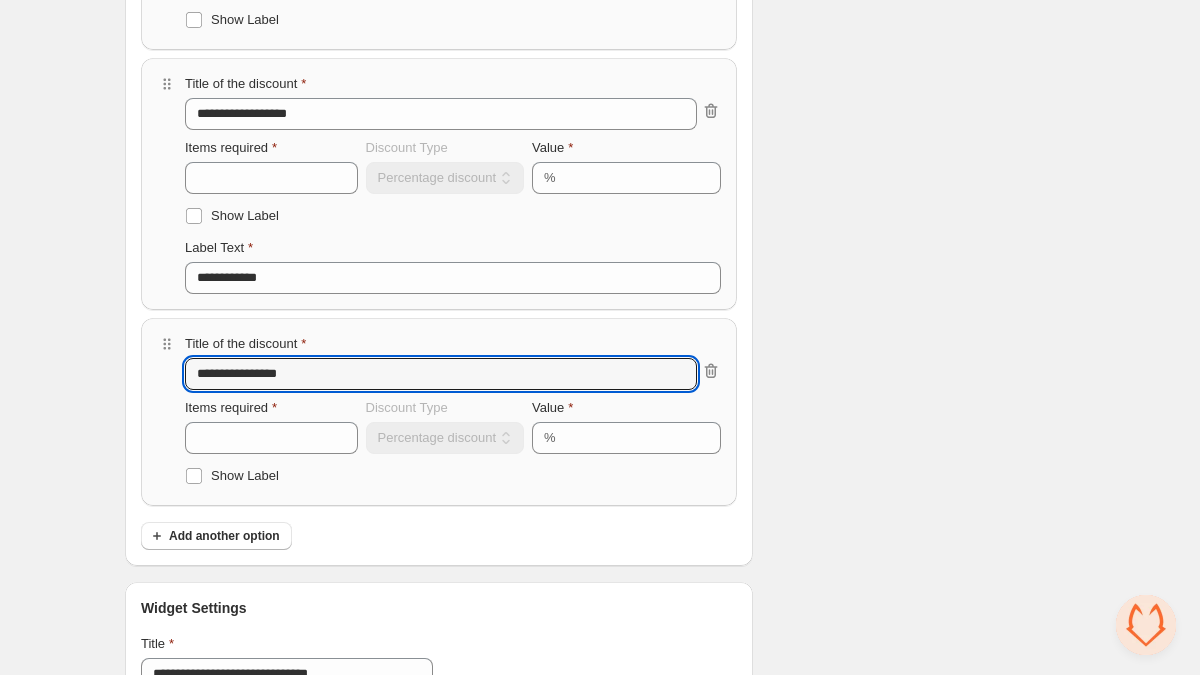 drag, startPoint x: 332, startPoint y: 379, endPoint x: 160, endPoint y: 377, distance: 172.01163 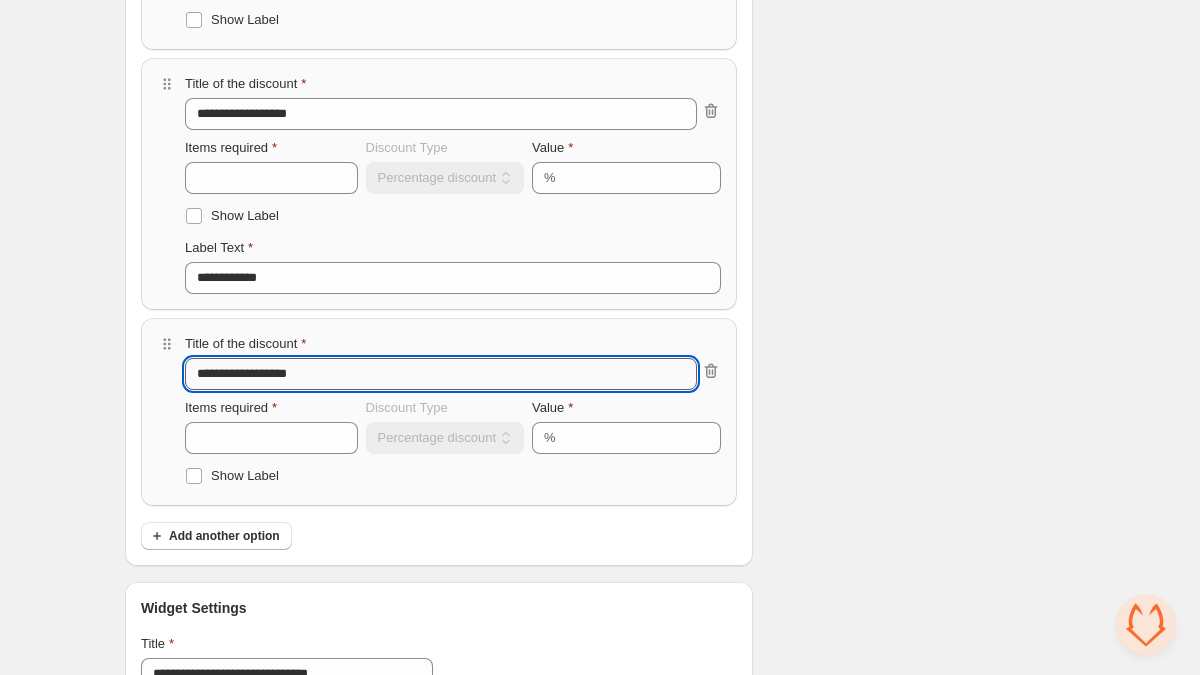 click on "**********" at bounding box center (441, 374) 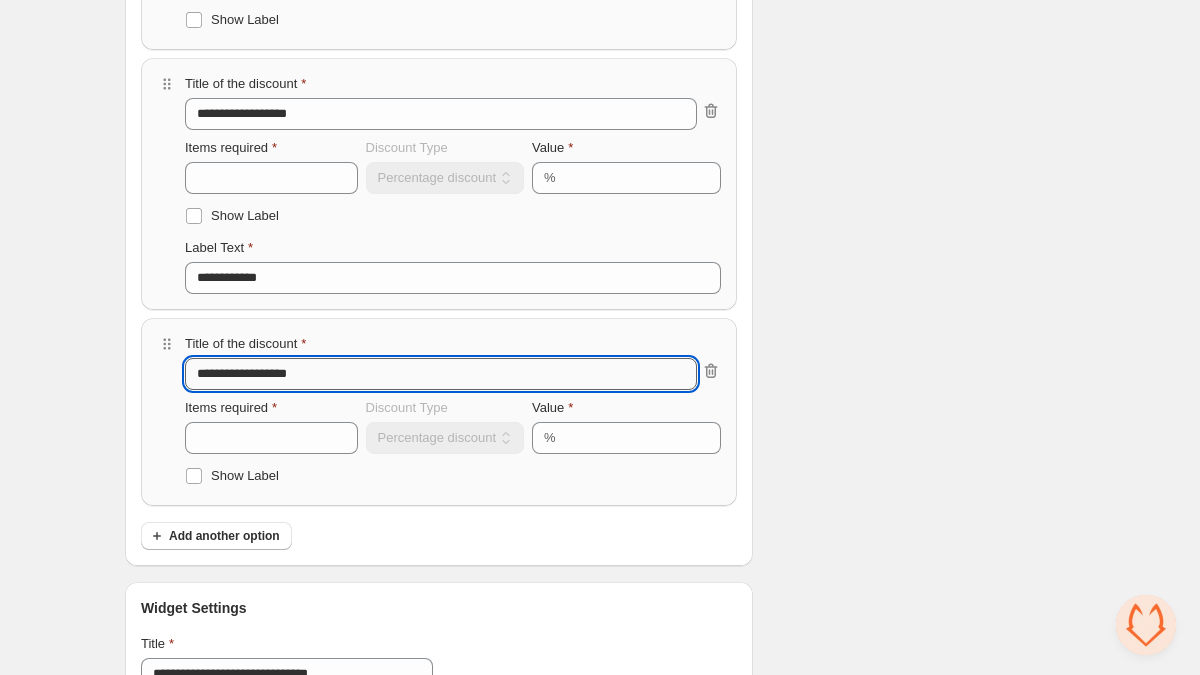 click on "**********" at bounding box center [441, 374] 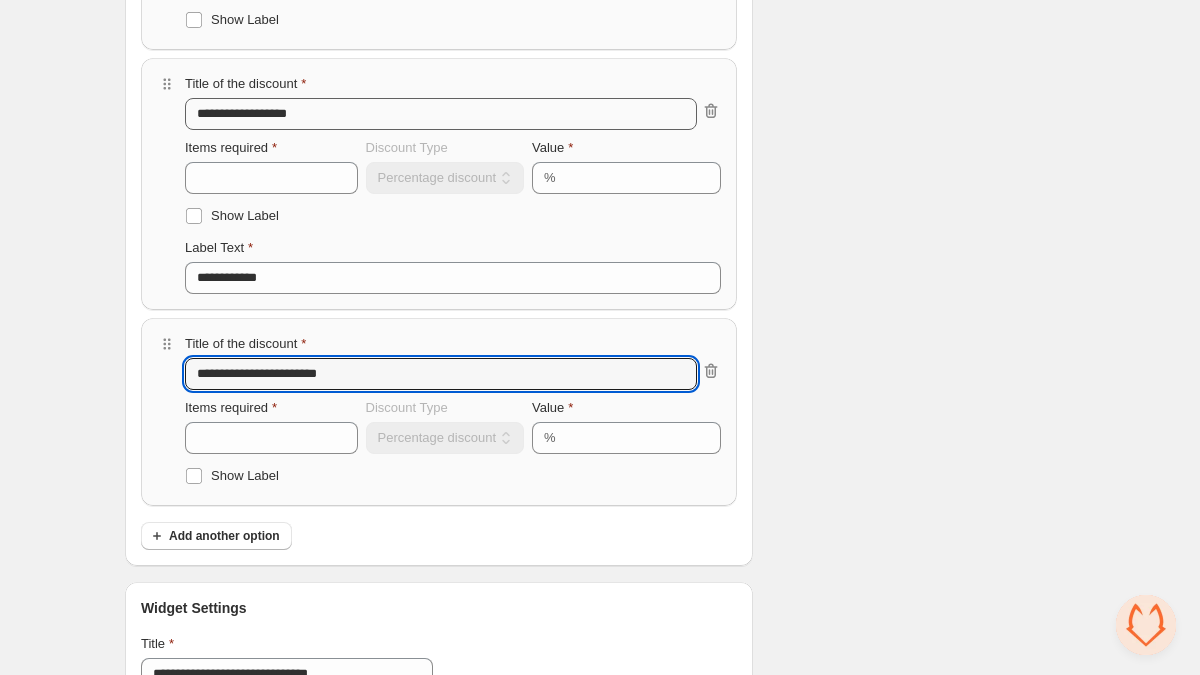 type on "**********" 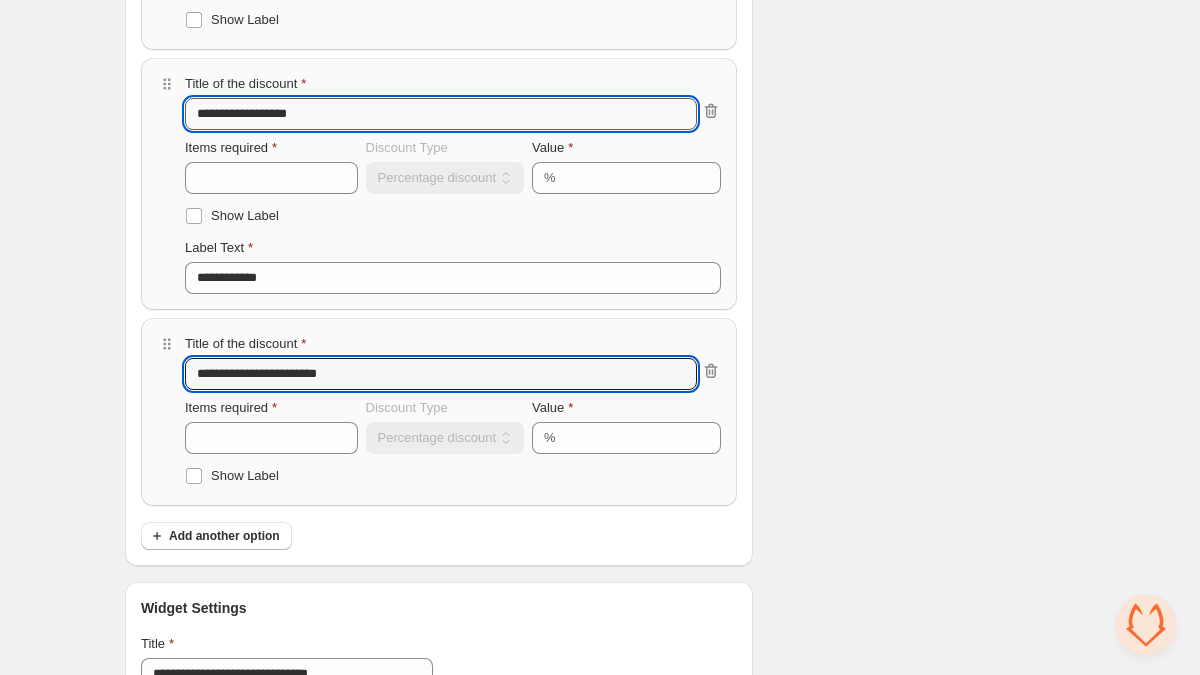 click on "**********" at bounding box center (441, 114) 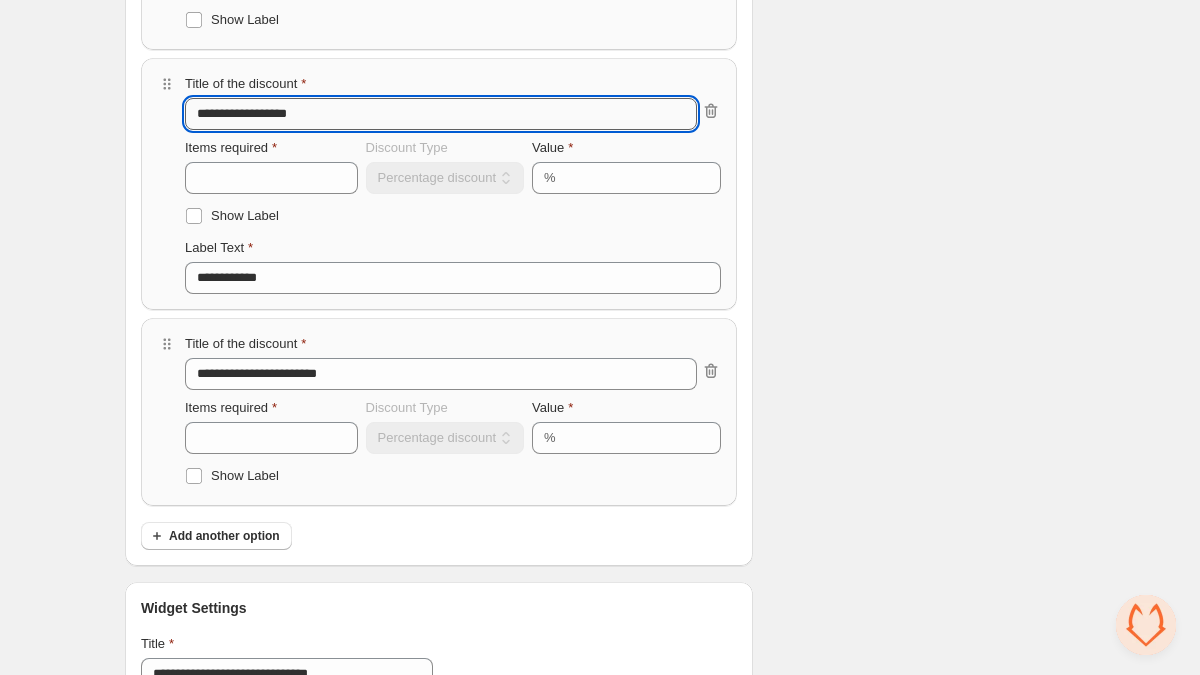 click on "**********" at bounding box center (441, 114) 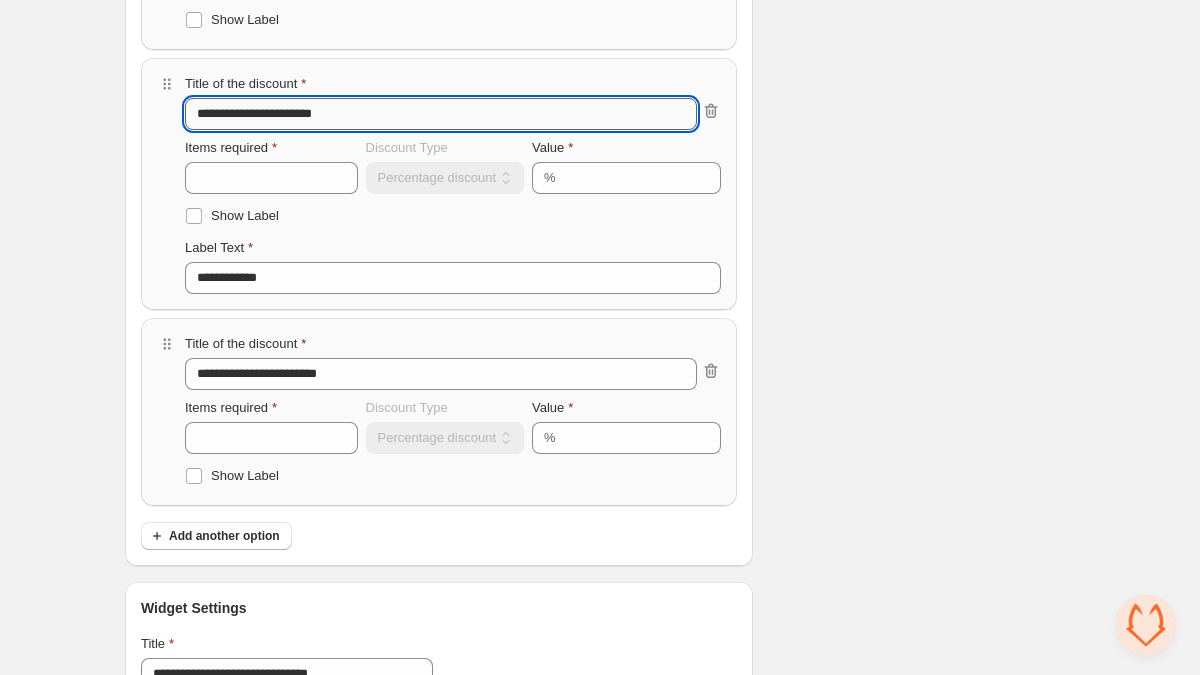 click on "**********" at bounding box center [441, 114] 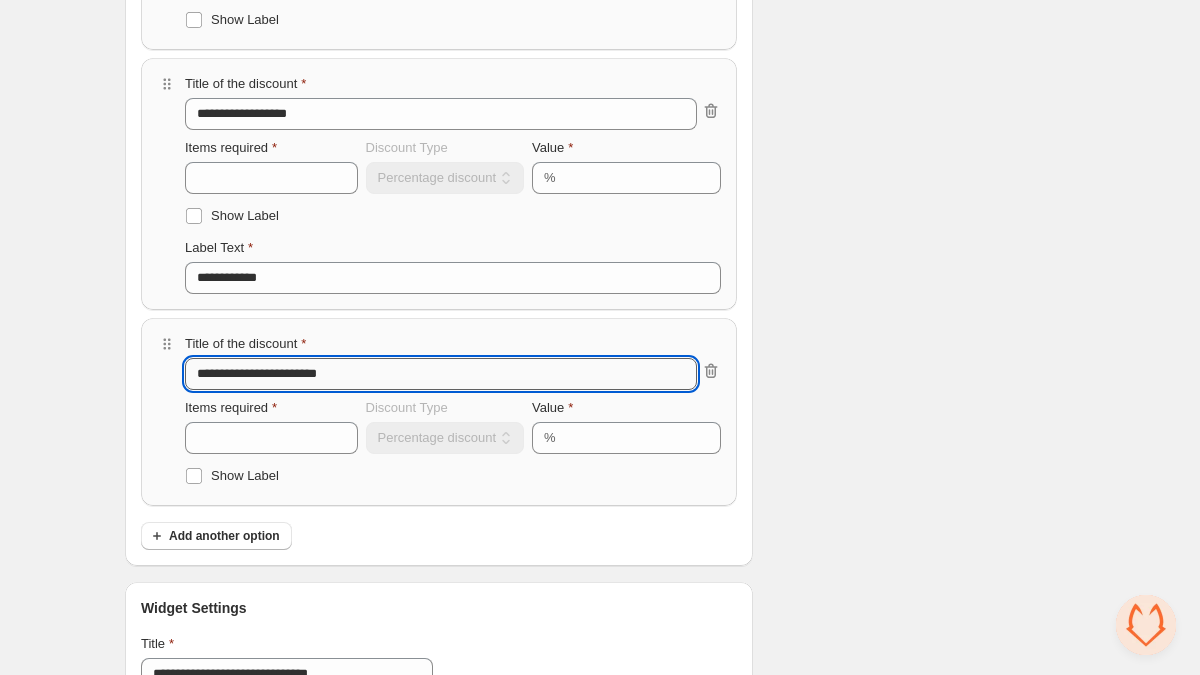 click on "**********" at bounding box center (441, 374) 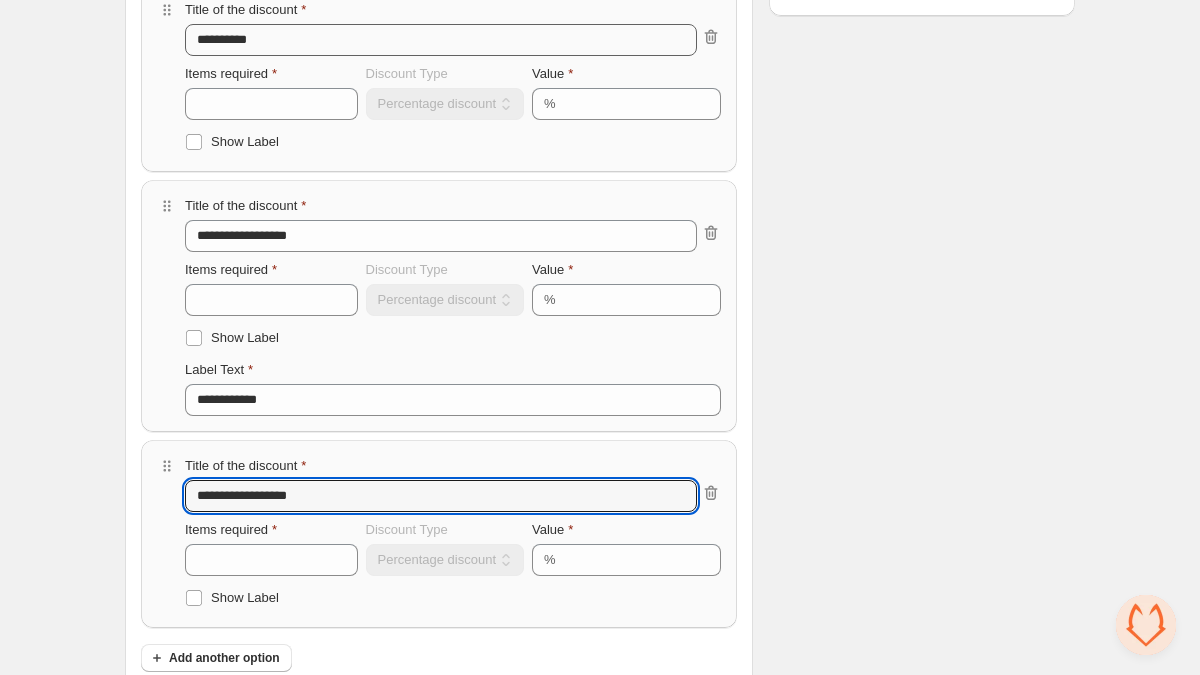 scroll, scrollTop: 381, scrollLeft: 0, axis: vertical 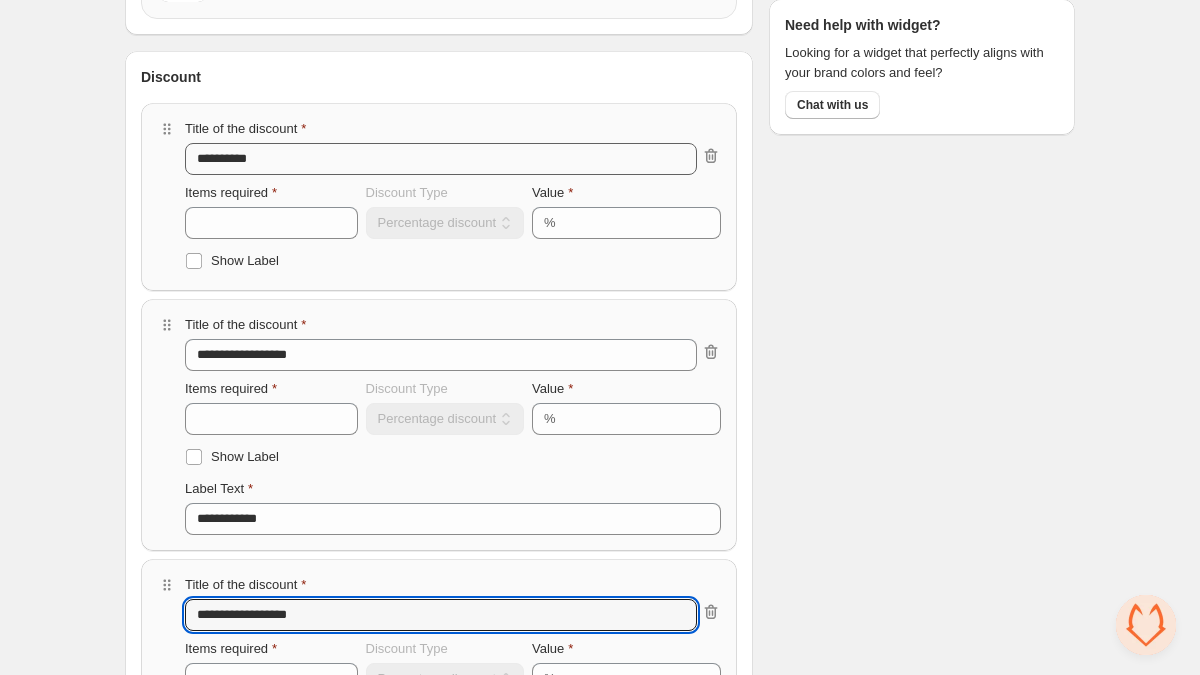 type on "**********" 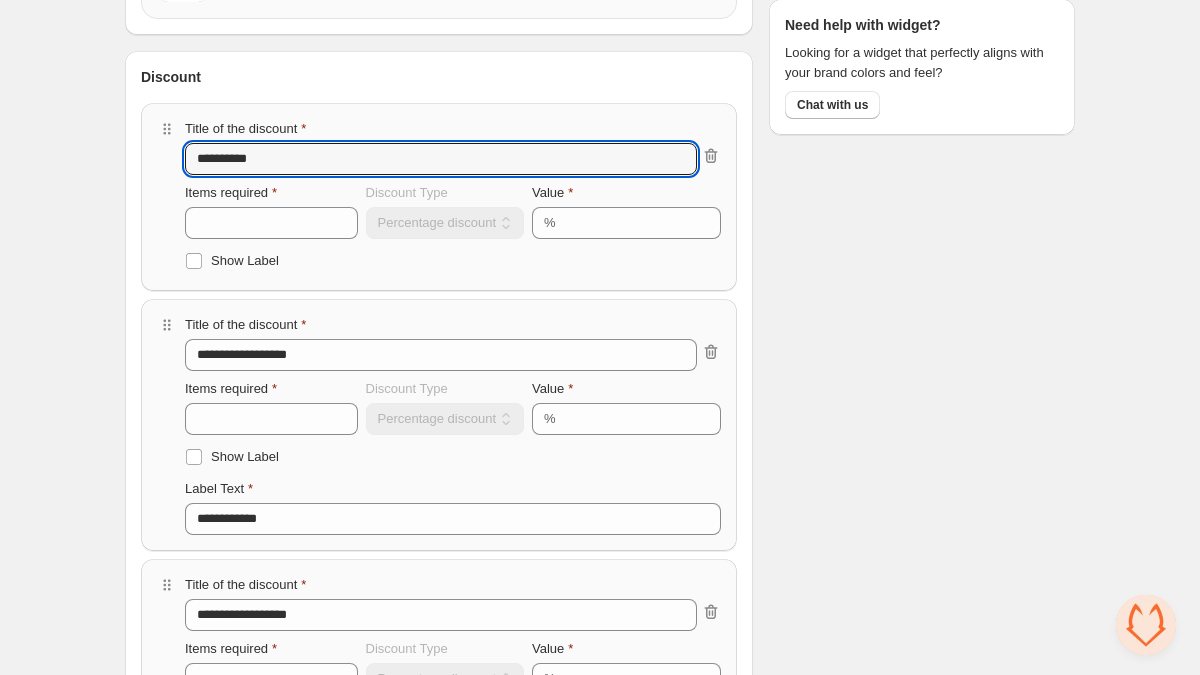 drag, startPoint x: 283, startPoint y: 162, endPoint x: 129, endPoint y: 158, distance: 154.05194 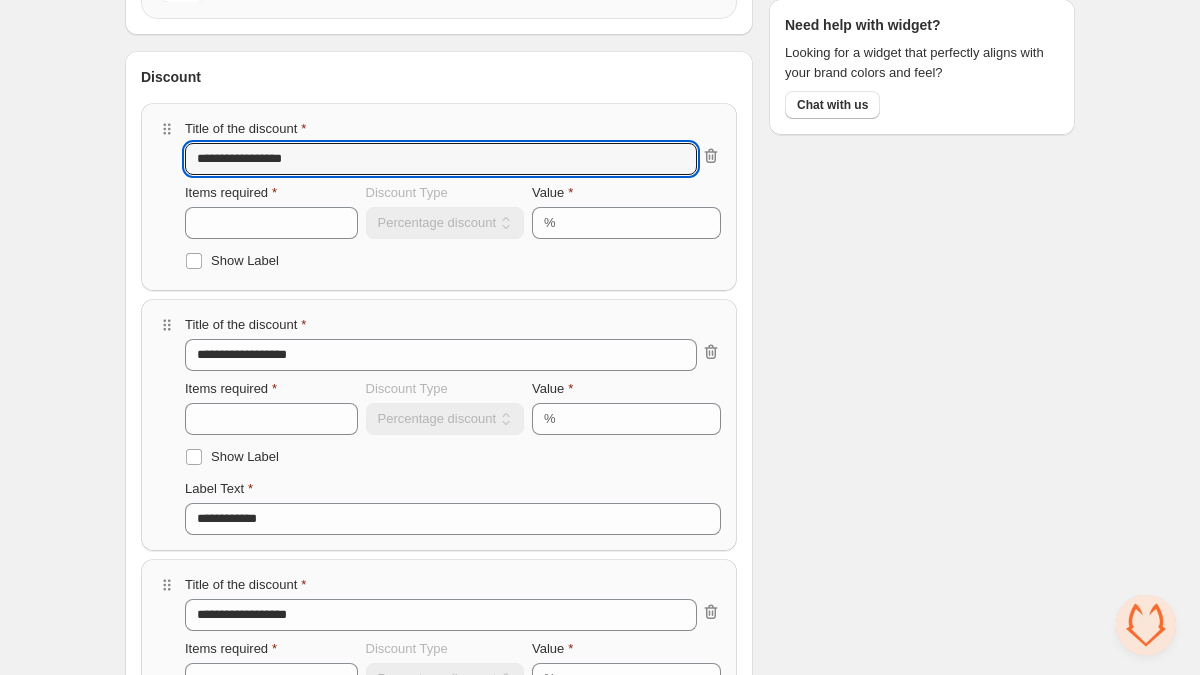 type on "**********" 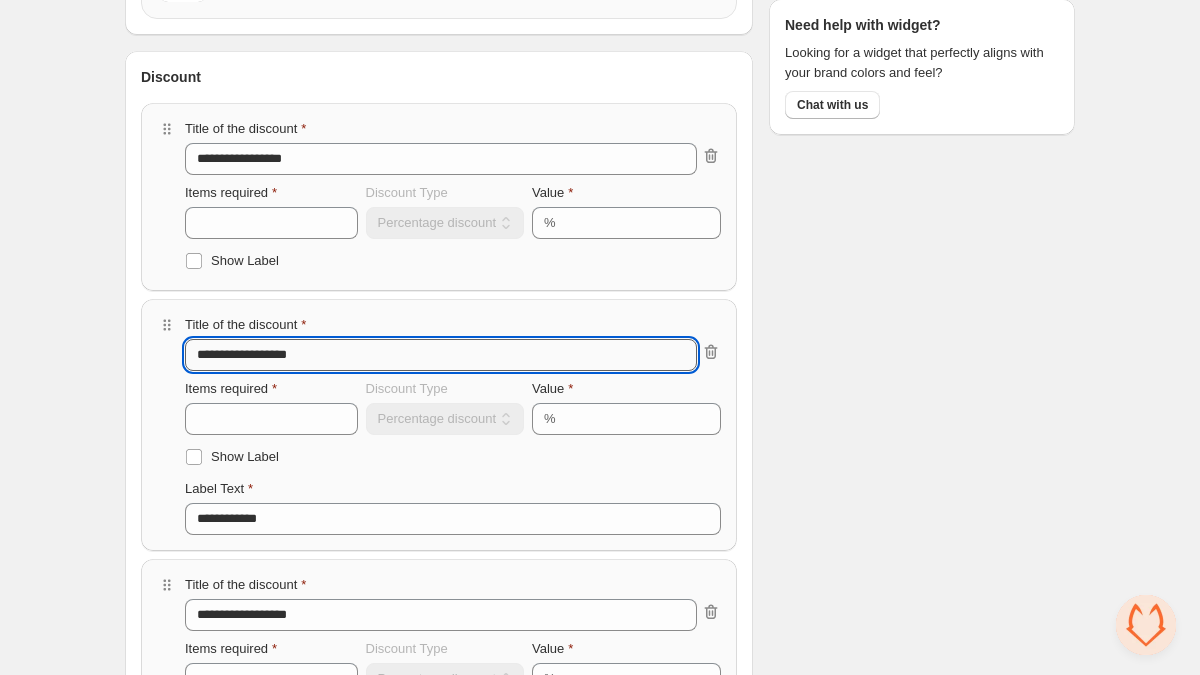 click on "**********" at bounding box center (441, 355) 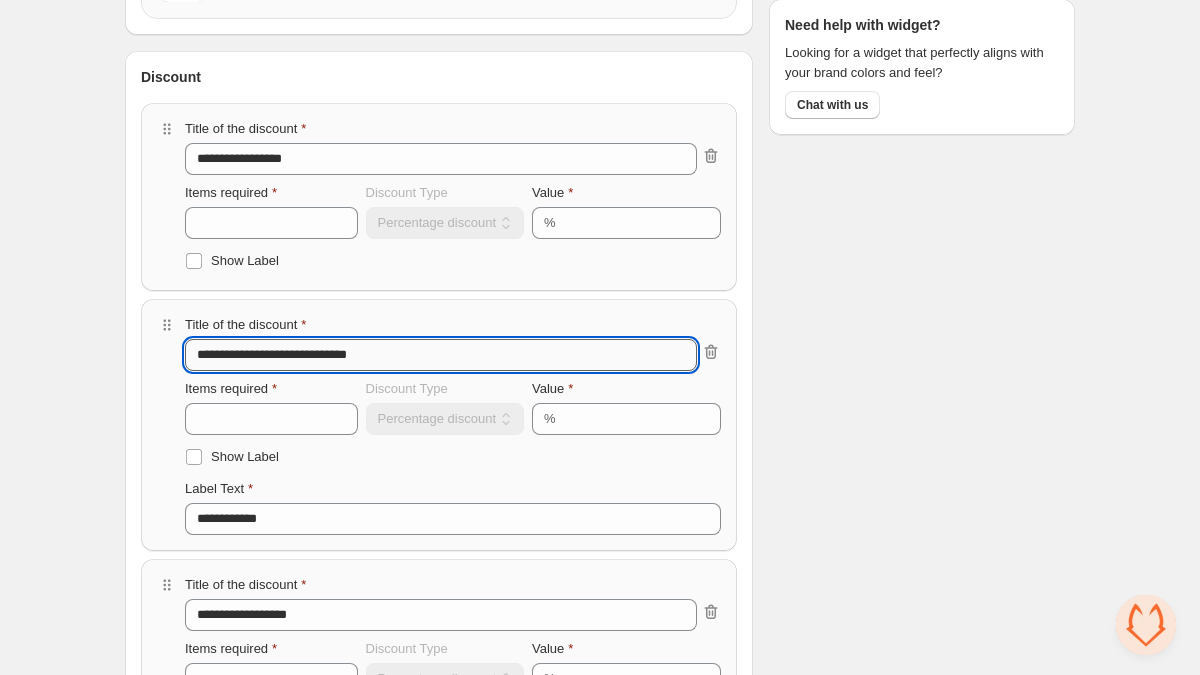 drag, startPoint x: 319, startPoint y: 354, endPoint x: 465, endPoint y: 354, distance: 146 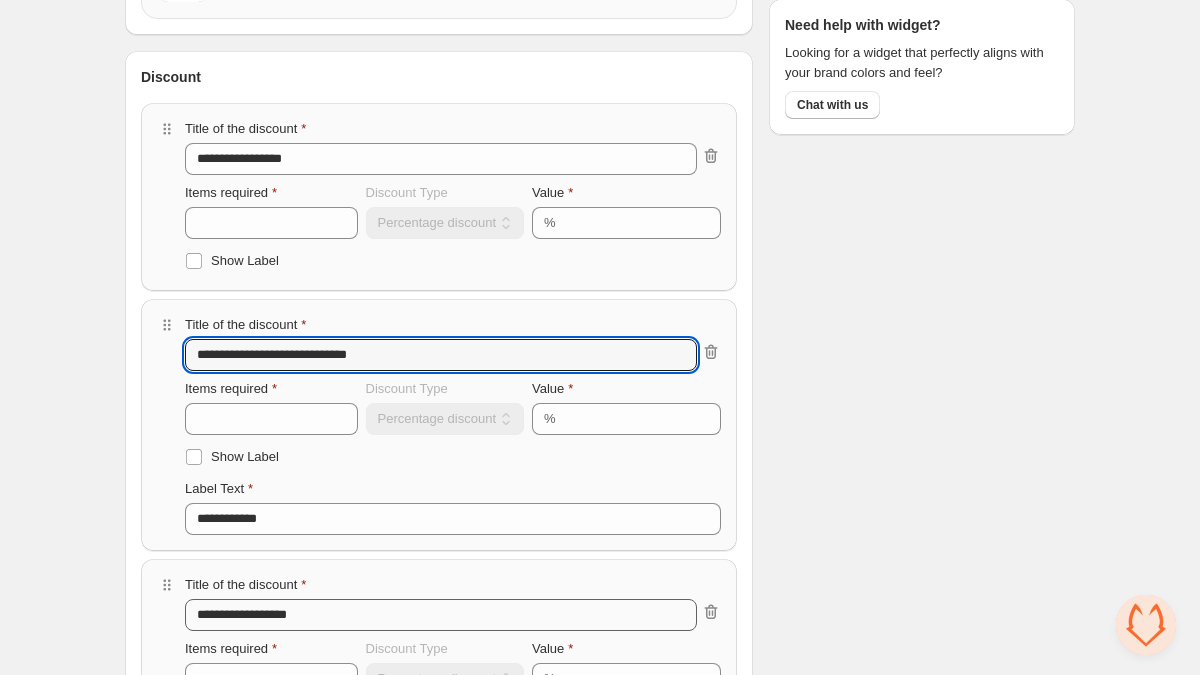 type on "**********" 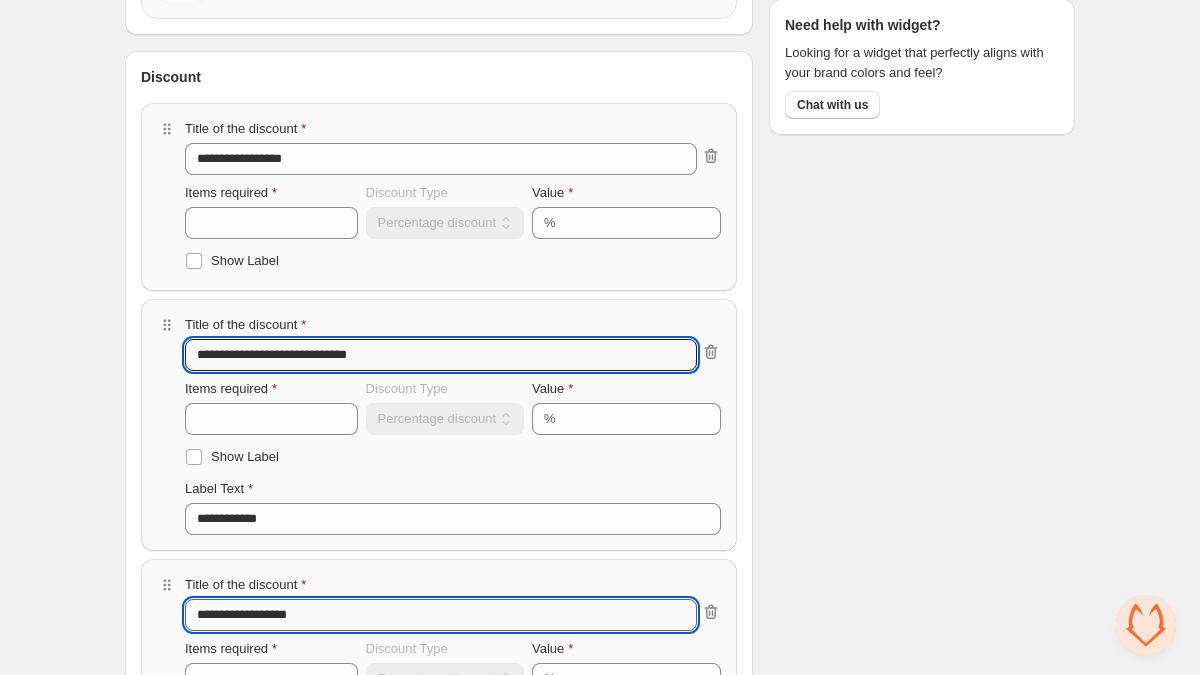 click on "**********" at bounding box center (441, 615) 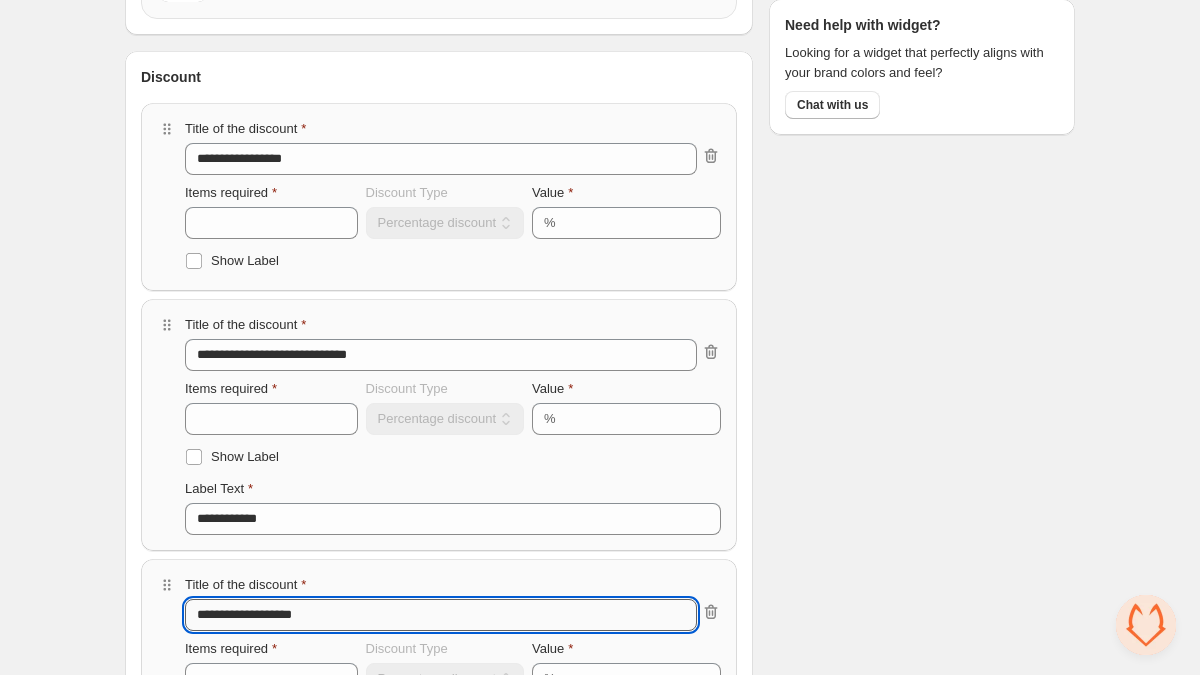 paste on "**********" 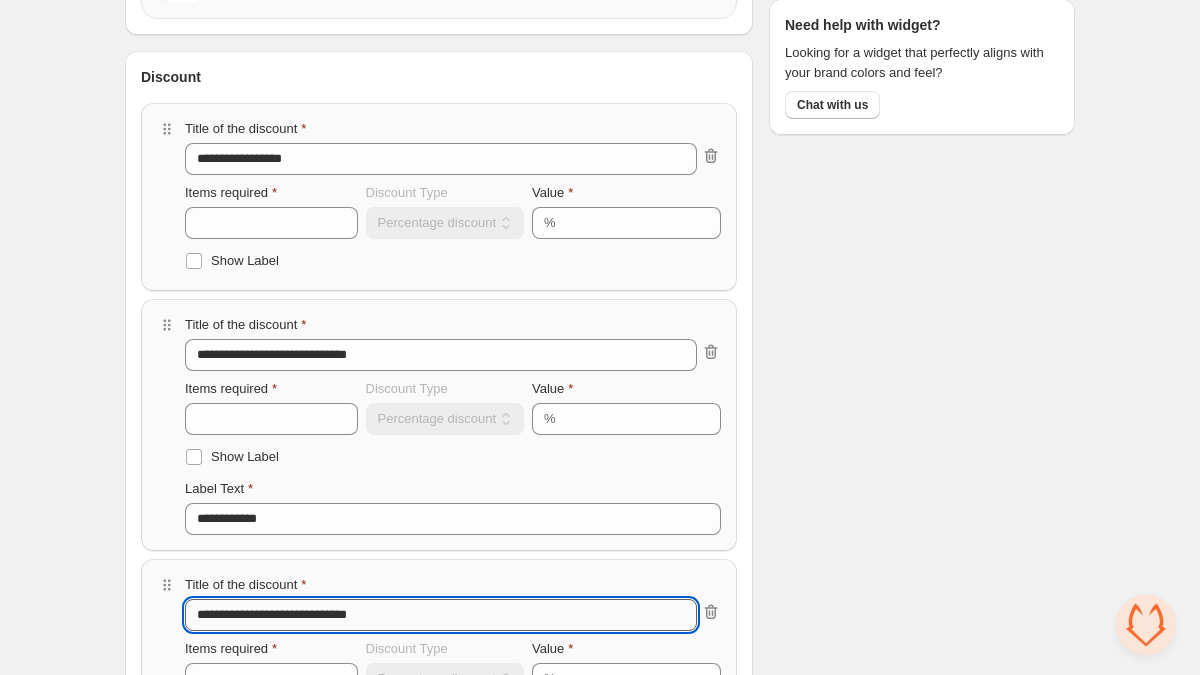 click on "**********" at bounding box center [441, 615] 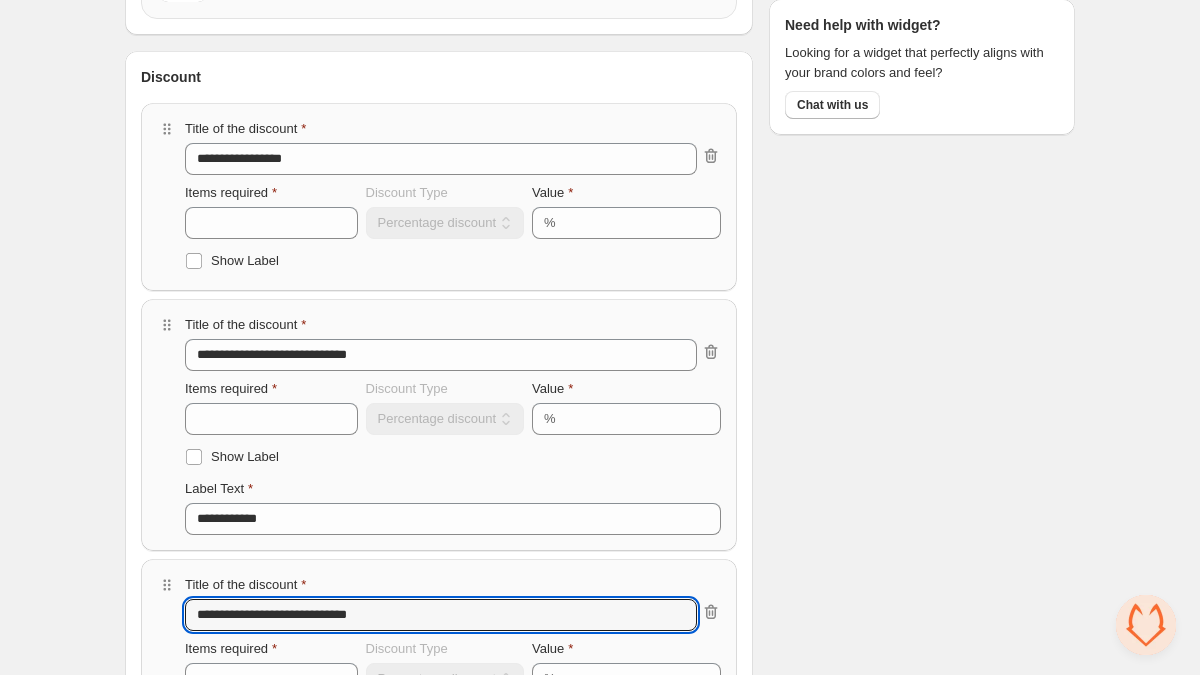 type on "**********" 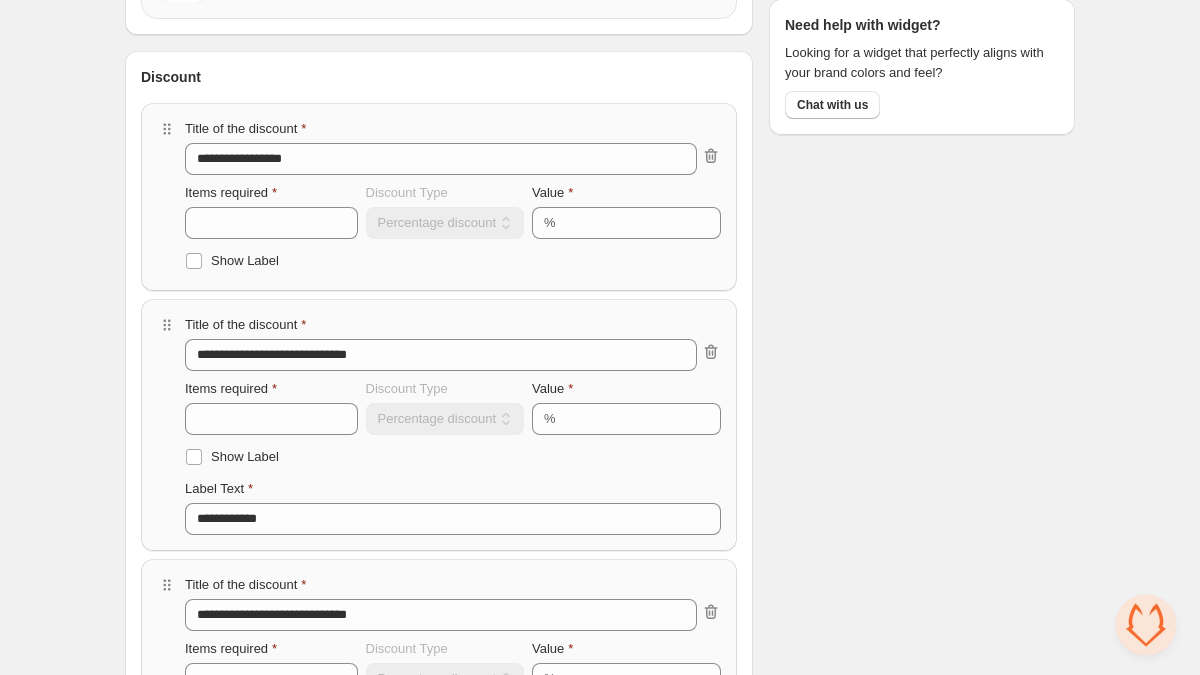 click on "**********" at bounding box center [600, 389] 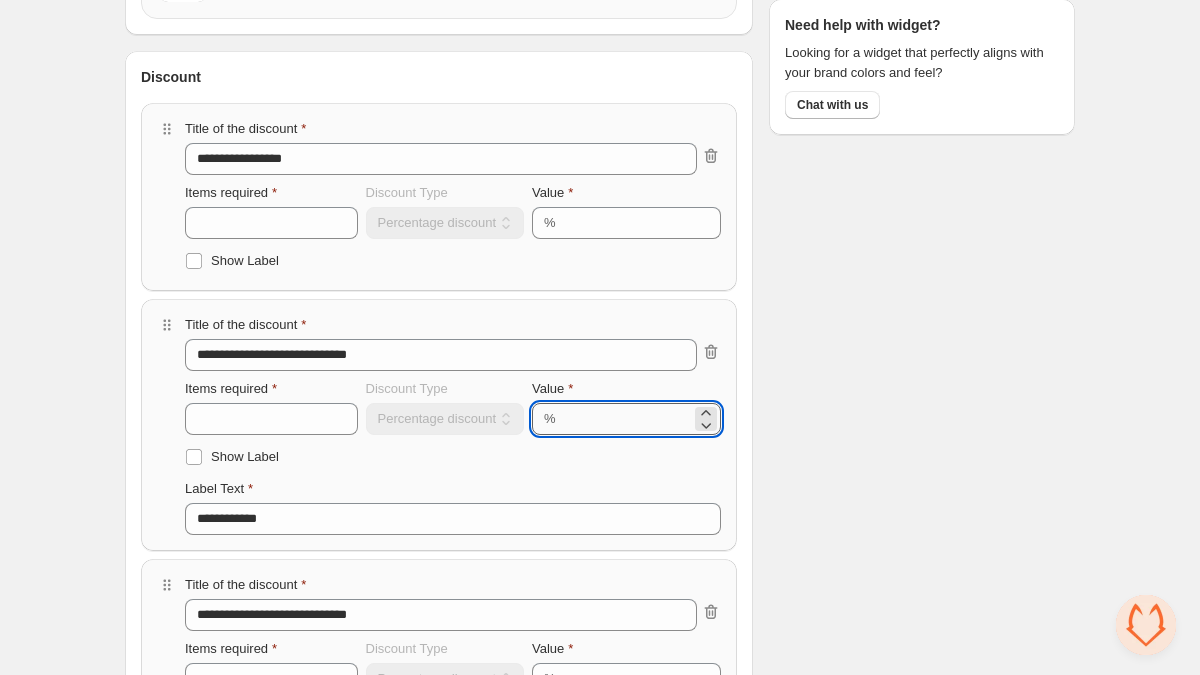 drag, startPoint x: 605, startPoint y: 415, endPoint x: 567, endPoint y: 420, distance: 38.327538 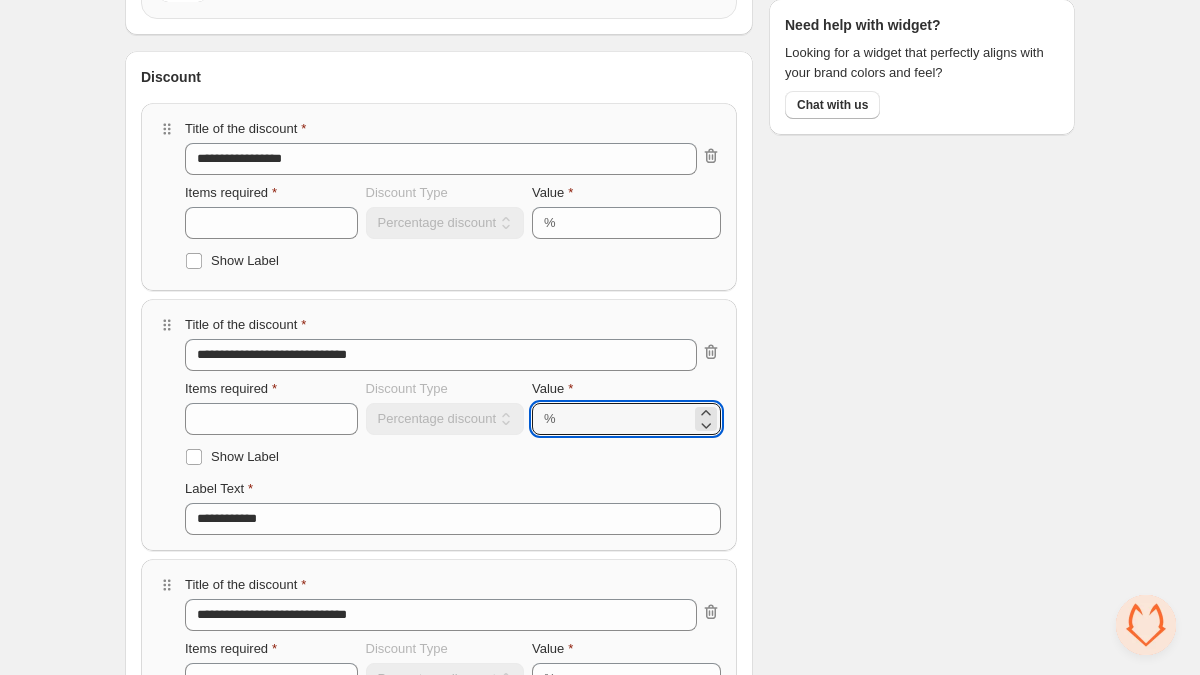 type on "*********" 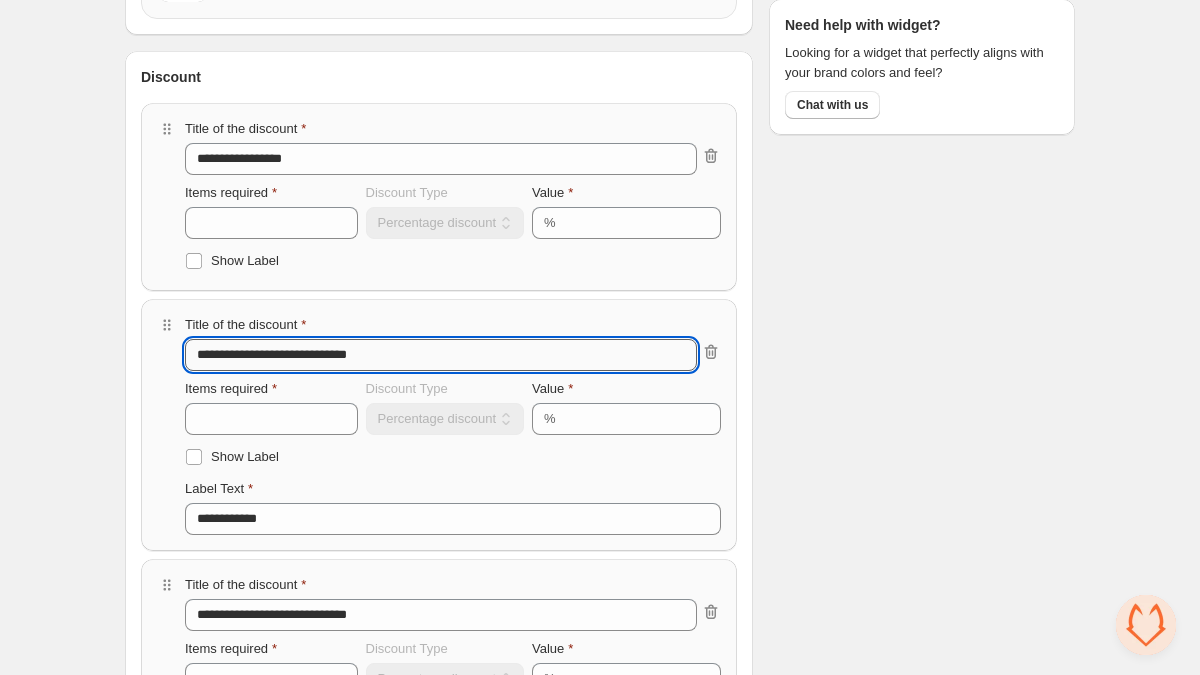 drag, startPoint x: 415, startPoint y: 352, endPoint x: 318, endPoint y: 359, distance: 97.25225 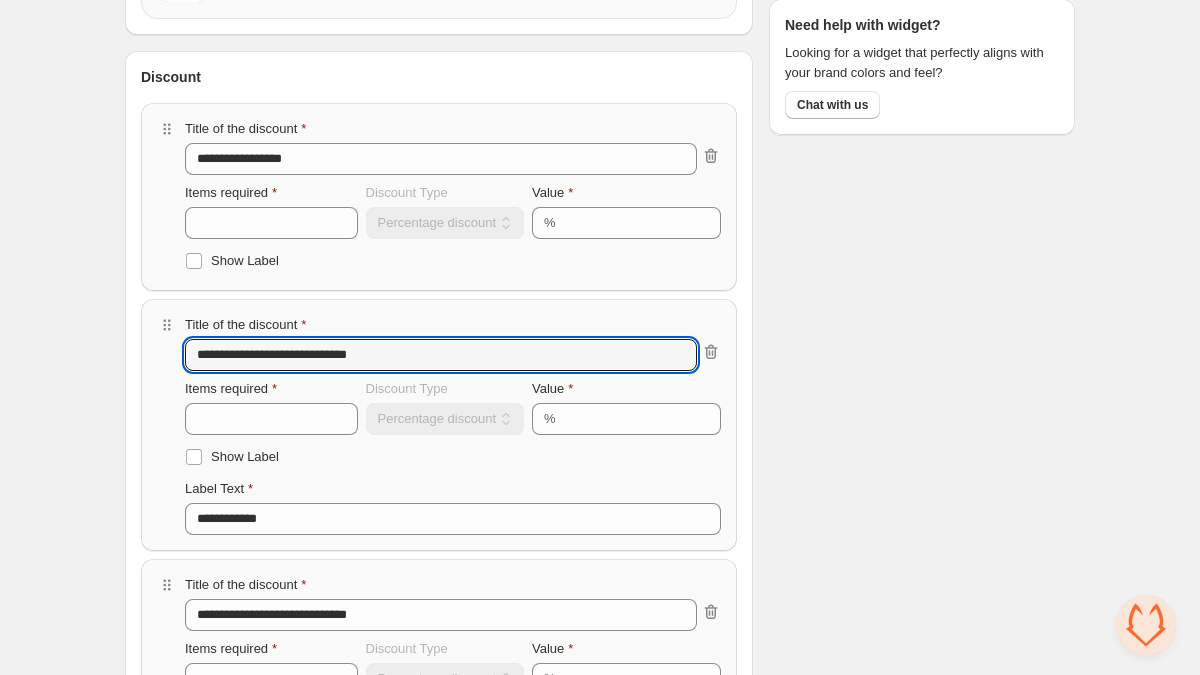 type on "**********" 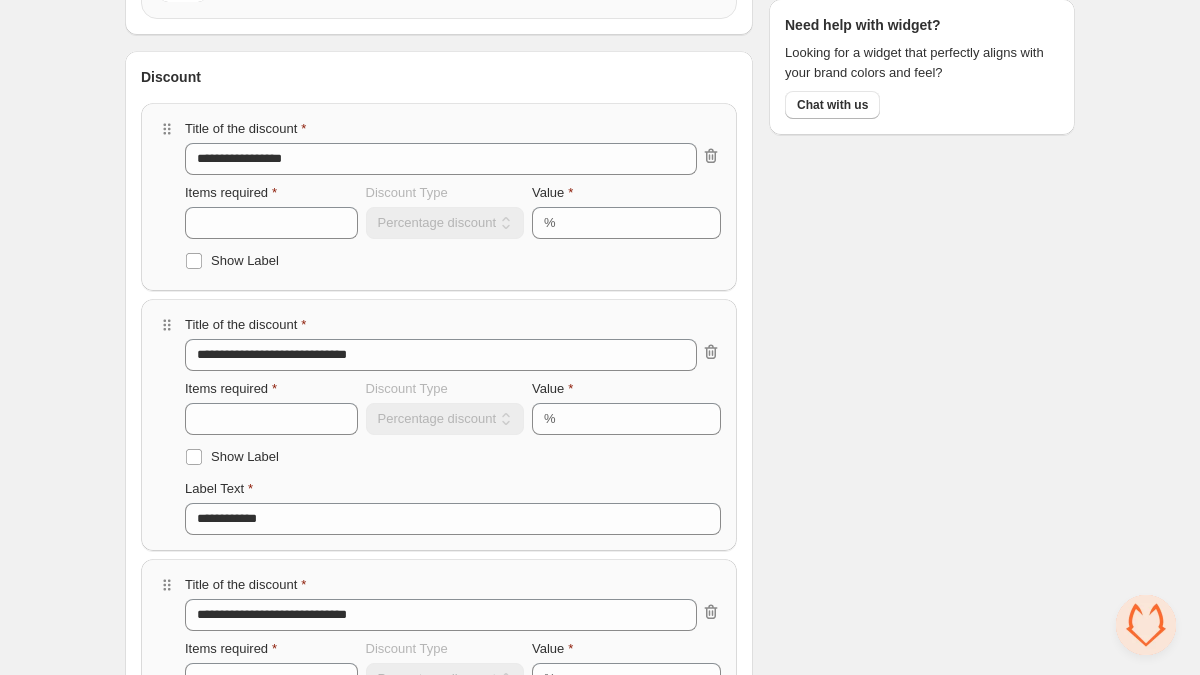 click on "**********" at bounding box center (600, 389) 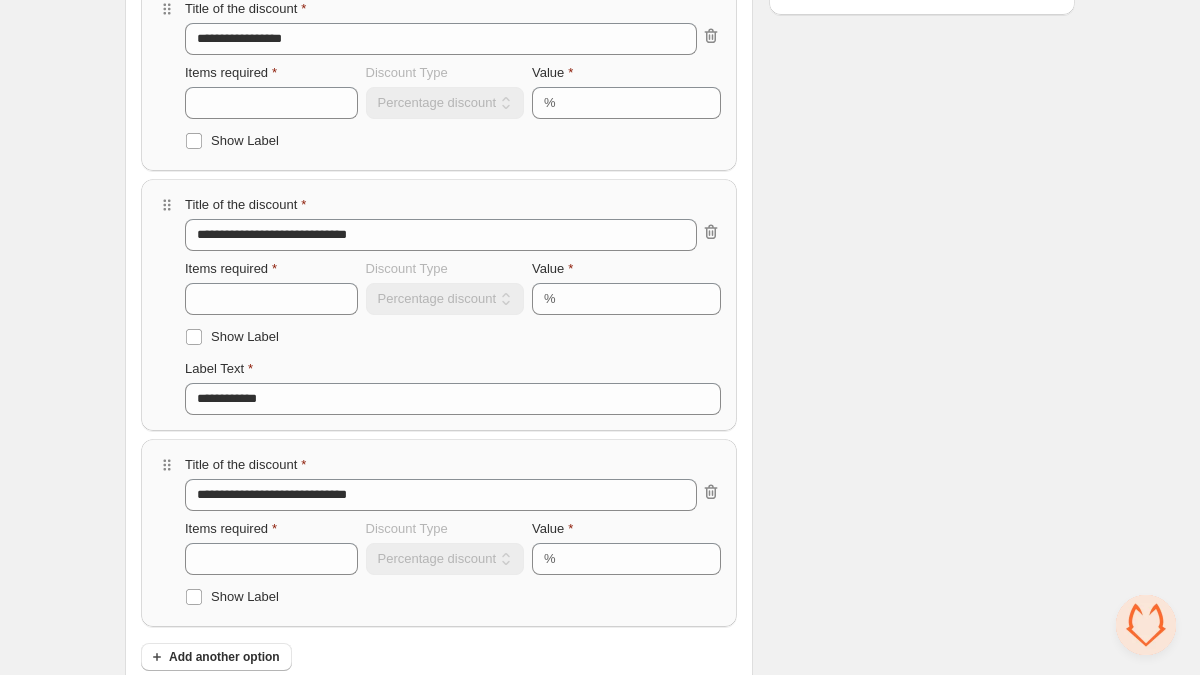 scroll, scrollTop: 508, scrollLeft: 0, axis: vertical 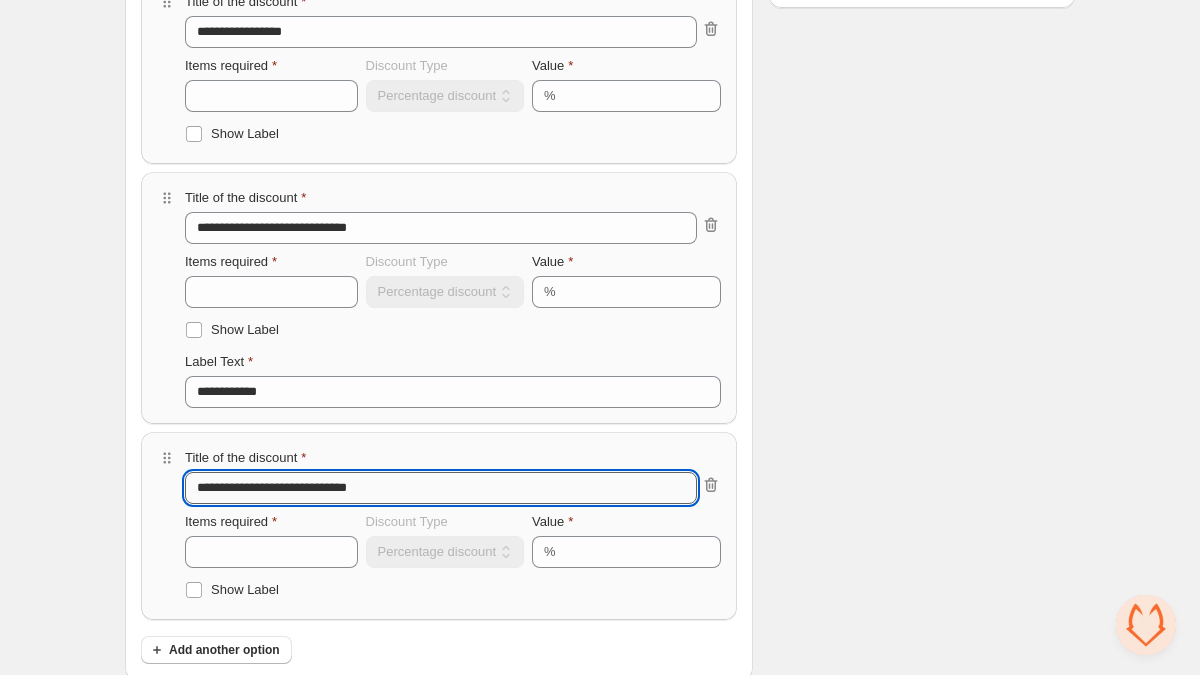 drag, startPoint x: 387, startPoint y: 487, endPoint x: 336, endPoint y: 490, distance: 51.088158 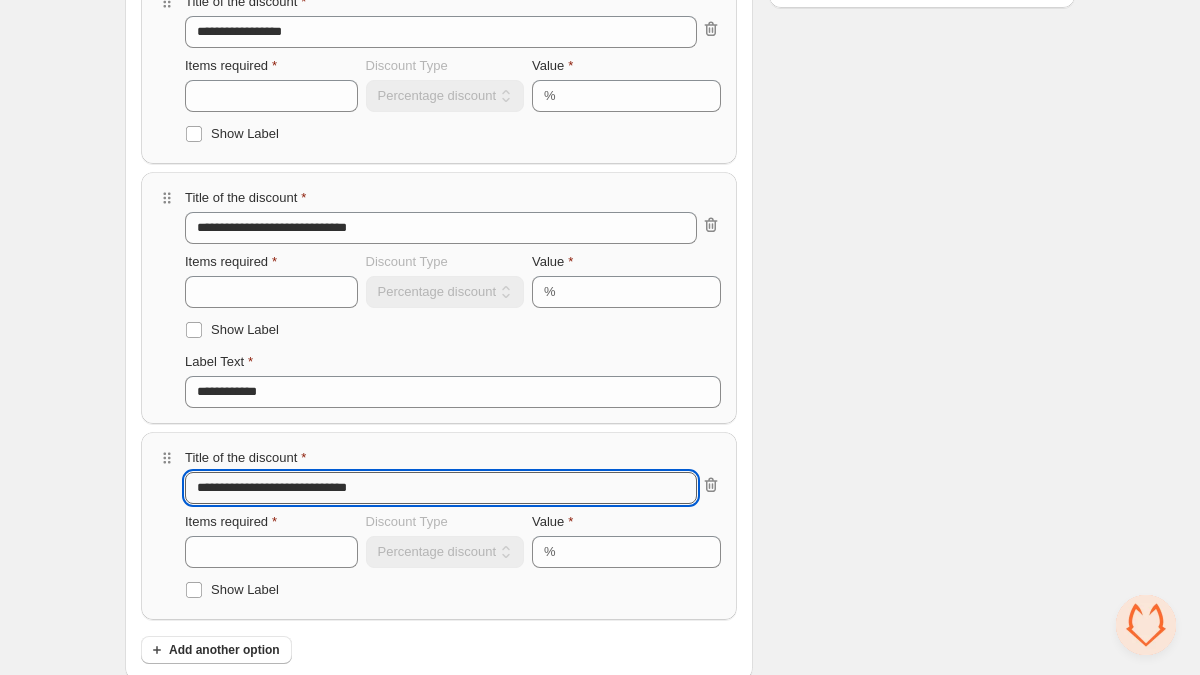 type on "**********" 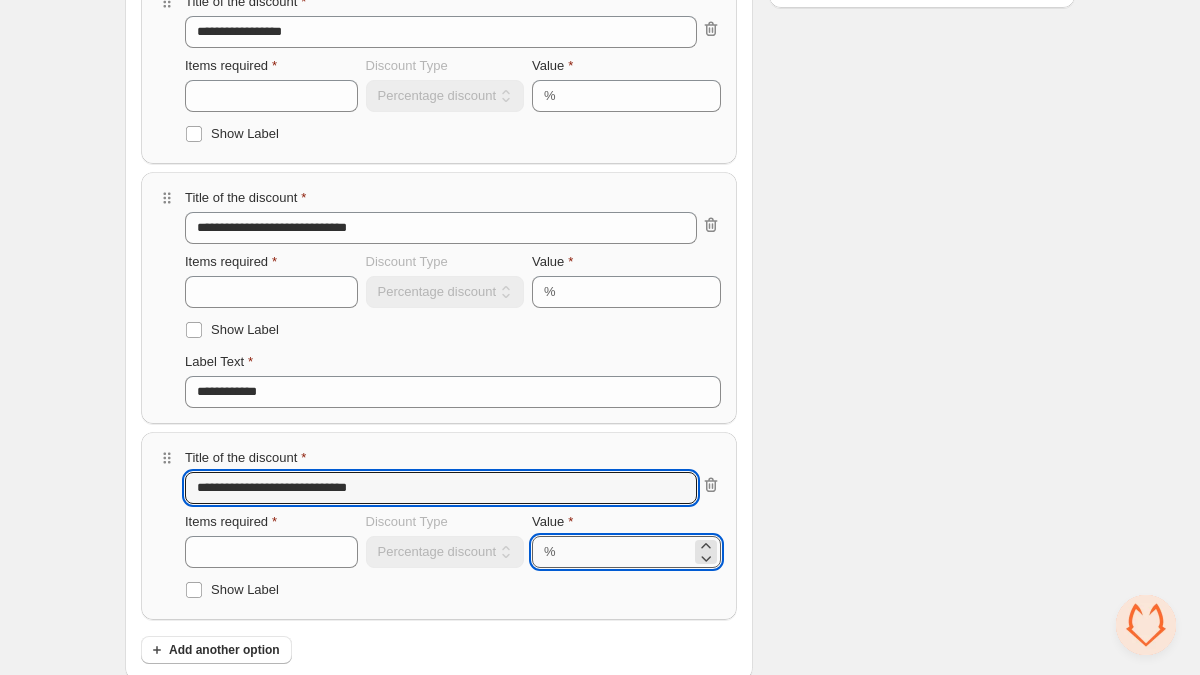 click on "**" at bounding box center (626, 552) 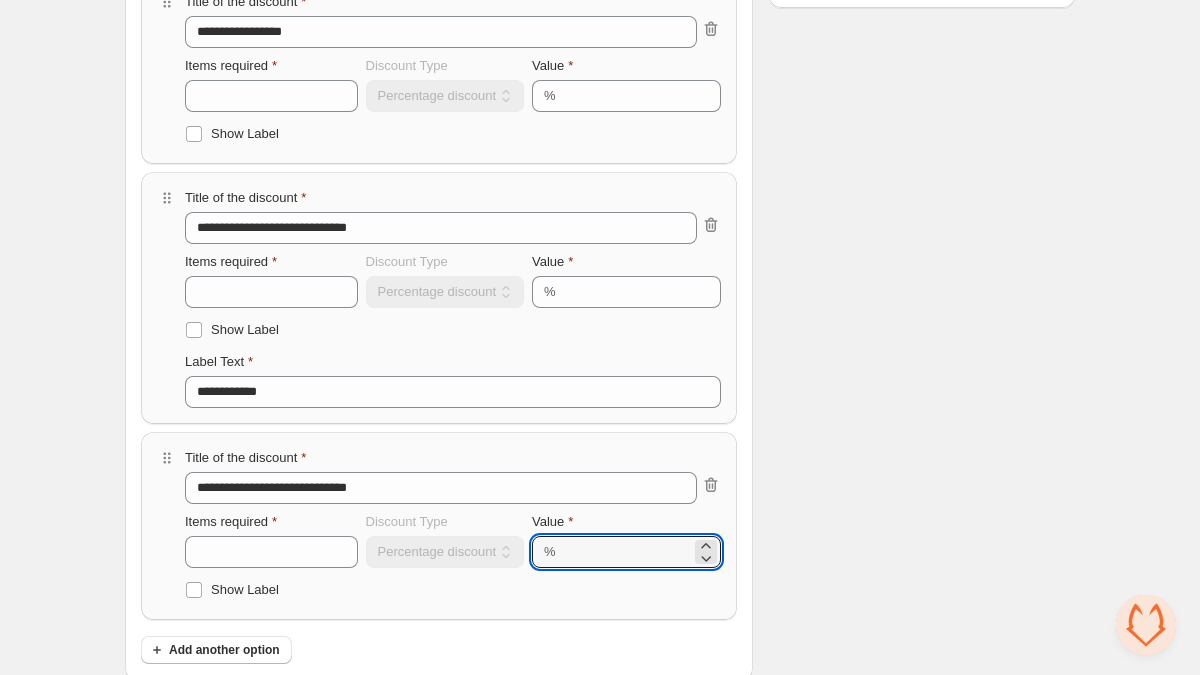 type on "*****" 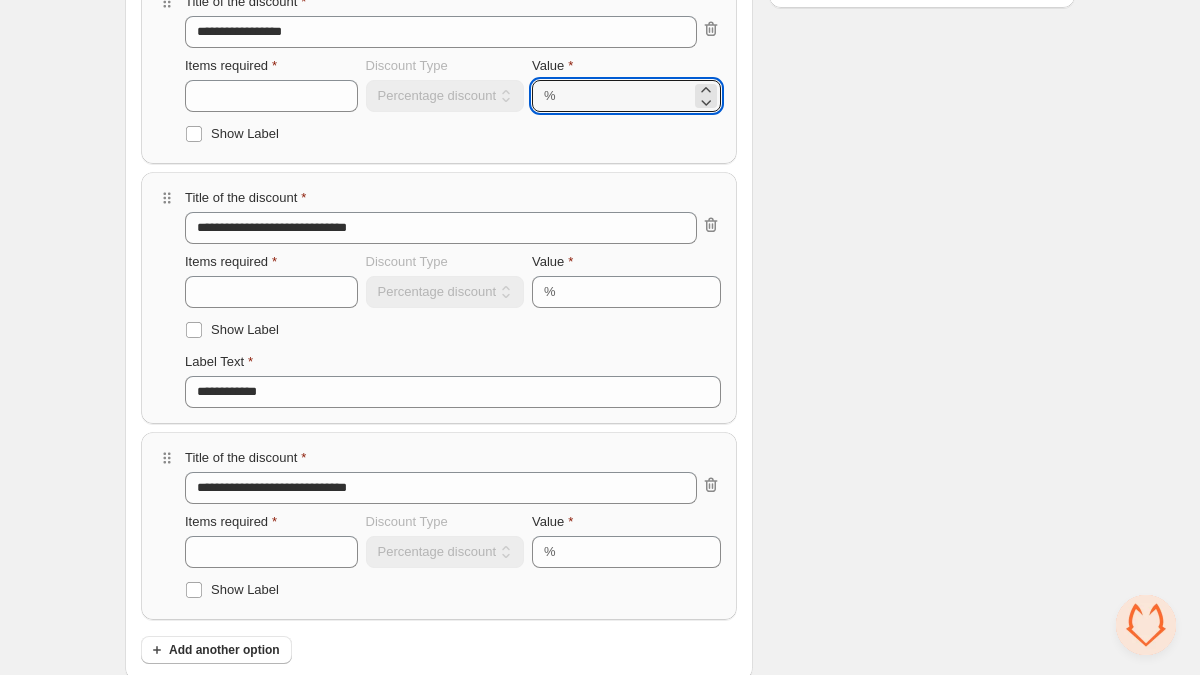 drag, startPoint x: 598, startPoint y: 97, endPoint x: 543, endPoint y: 100, distance: 55.081757 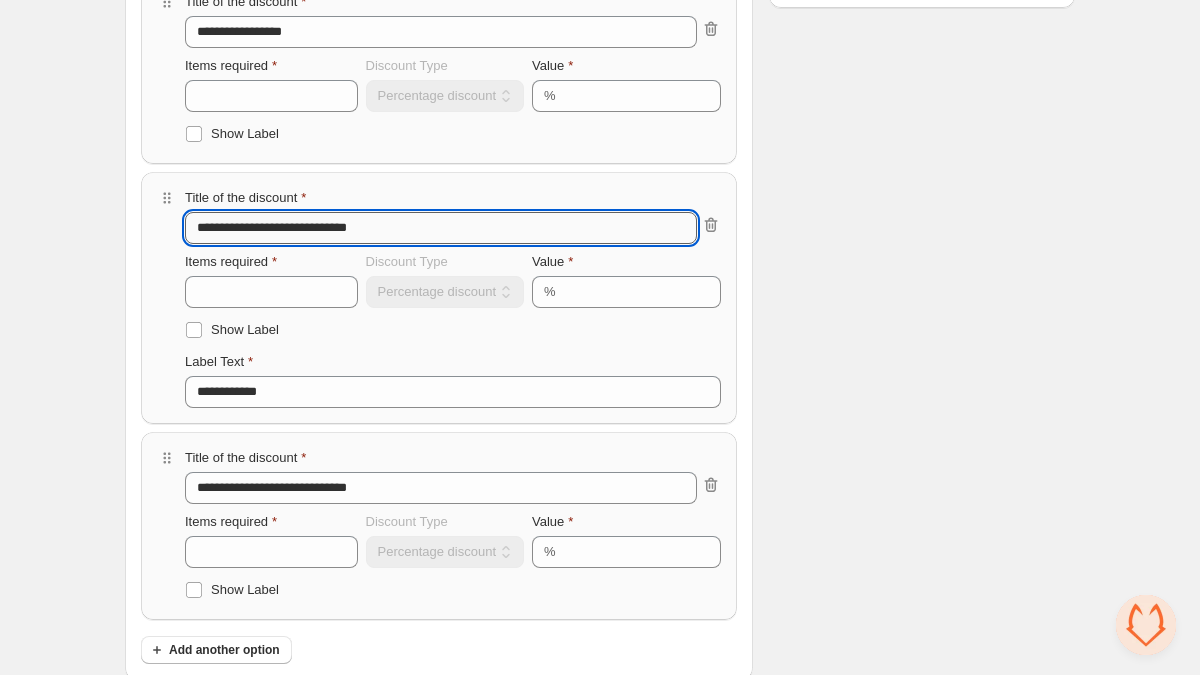 drag, startPoint x: 355, startPoint y: 223, endPoint x: 334, endPoint y: 227, distance: 21.377558 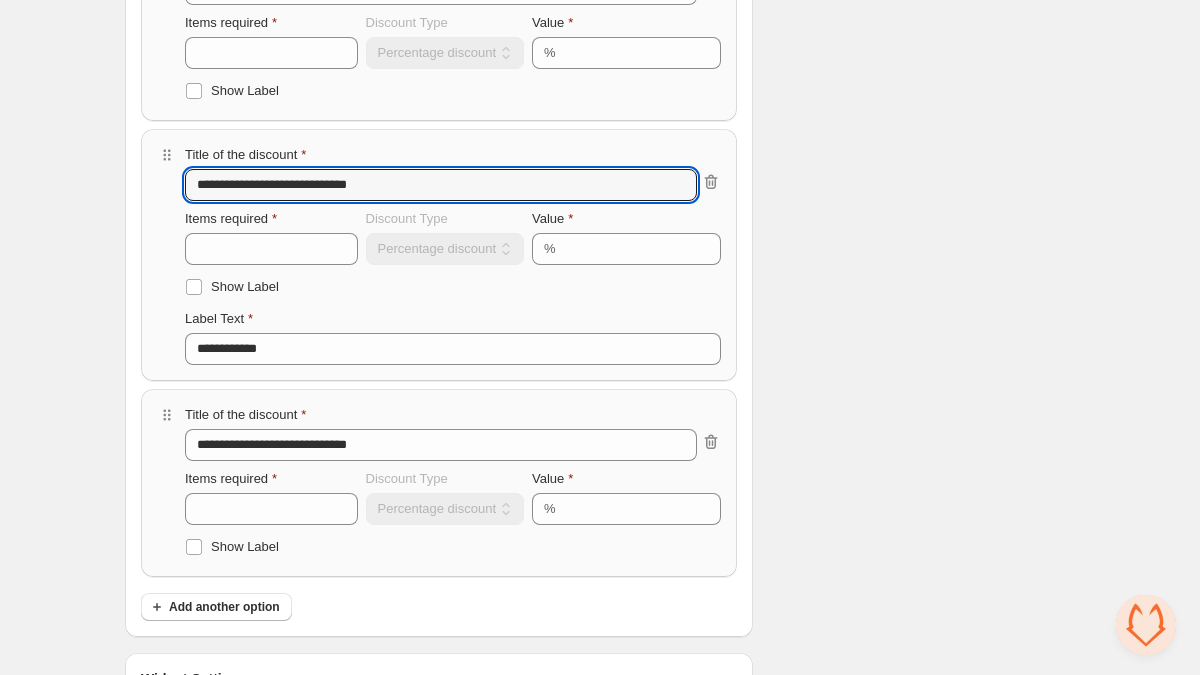 scroll, scrollTop: 565, scrollLeft: 0, axis: vertical 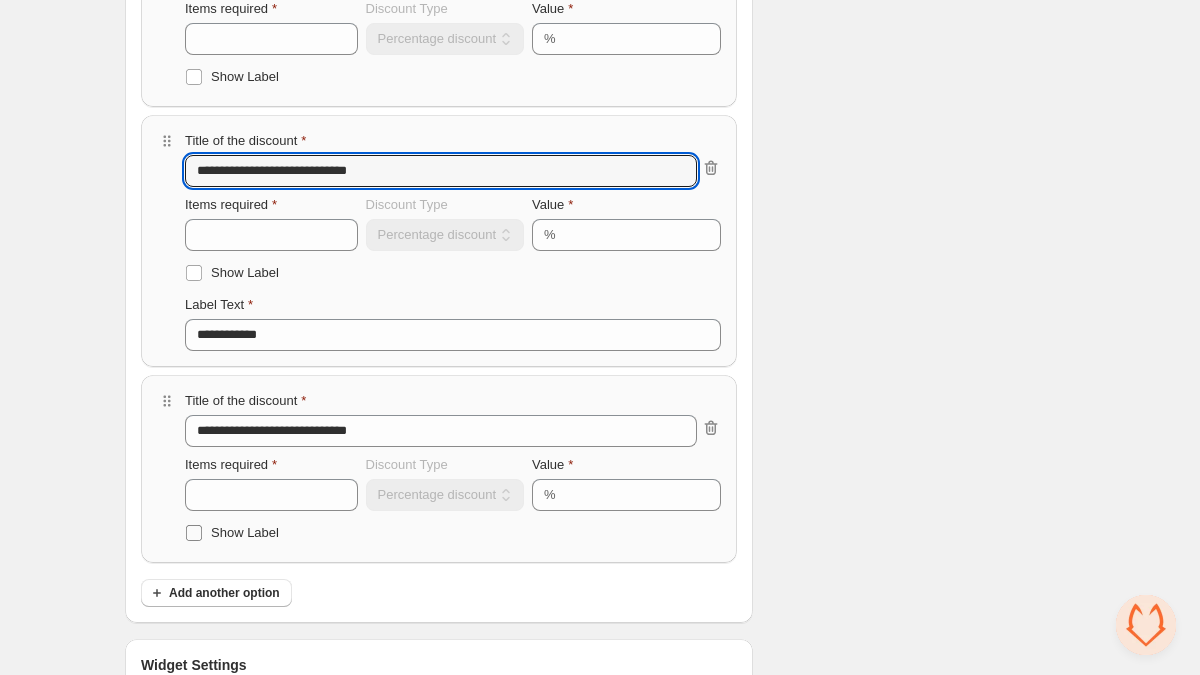 type on "**********" 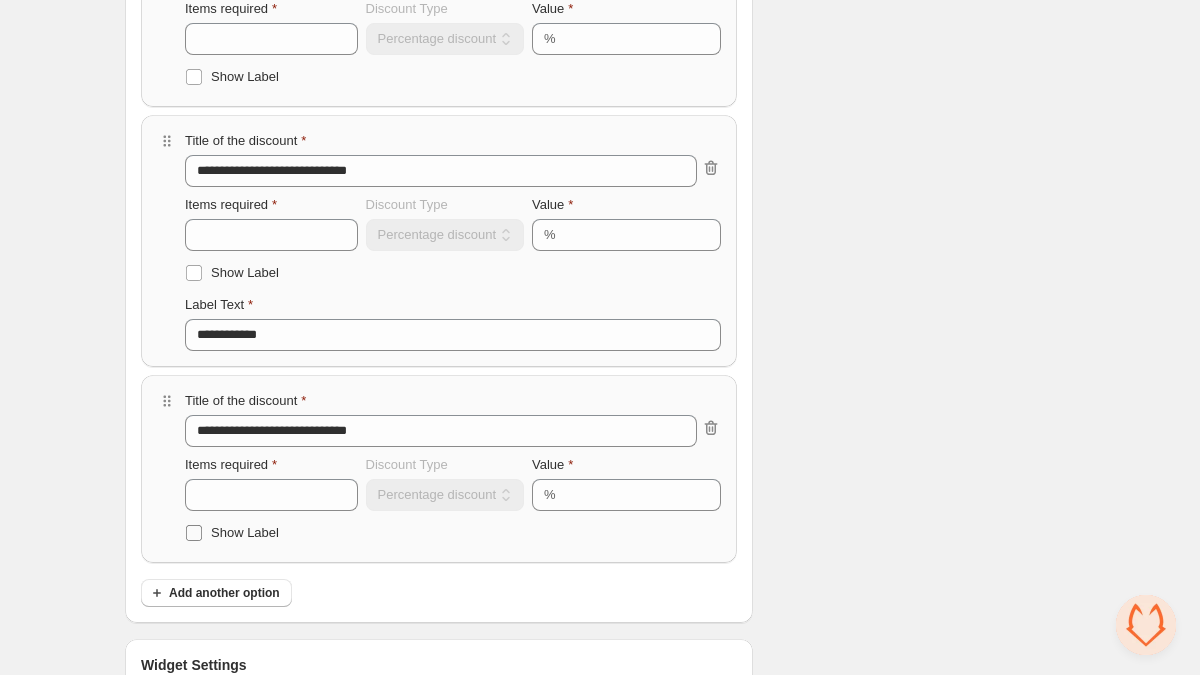 click on "Show Label" at bounding box center (245, 532) 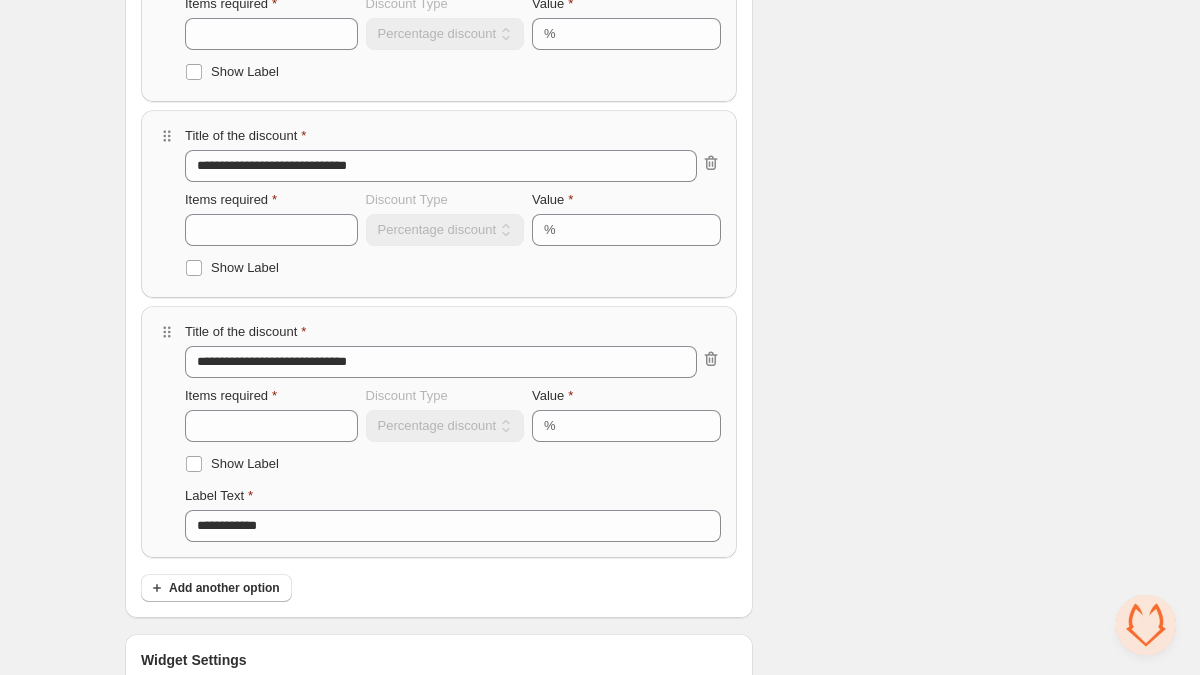 scroll, scrollTop: 566, scrollLeft: 0, axis: vertical 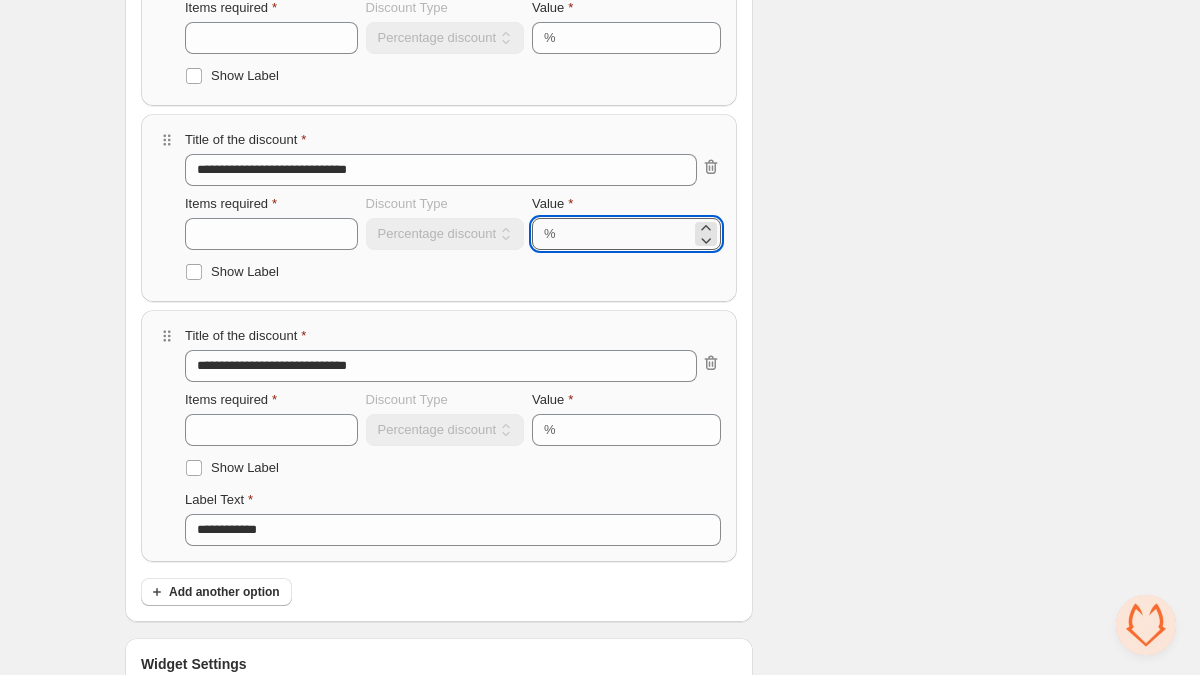 drag, startPoint x: 575, startPoint y: 231, endPoint x: 644, endPoint y: 231, distance: 69 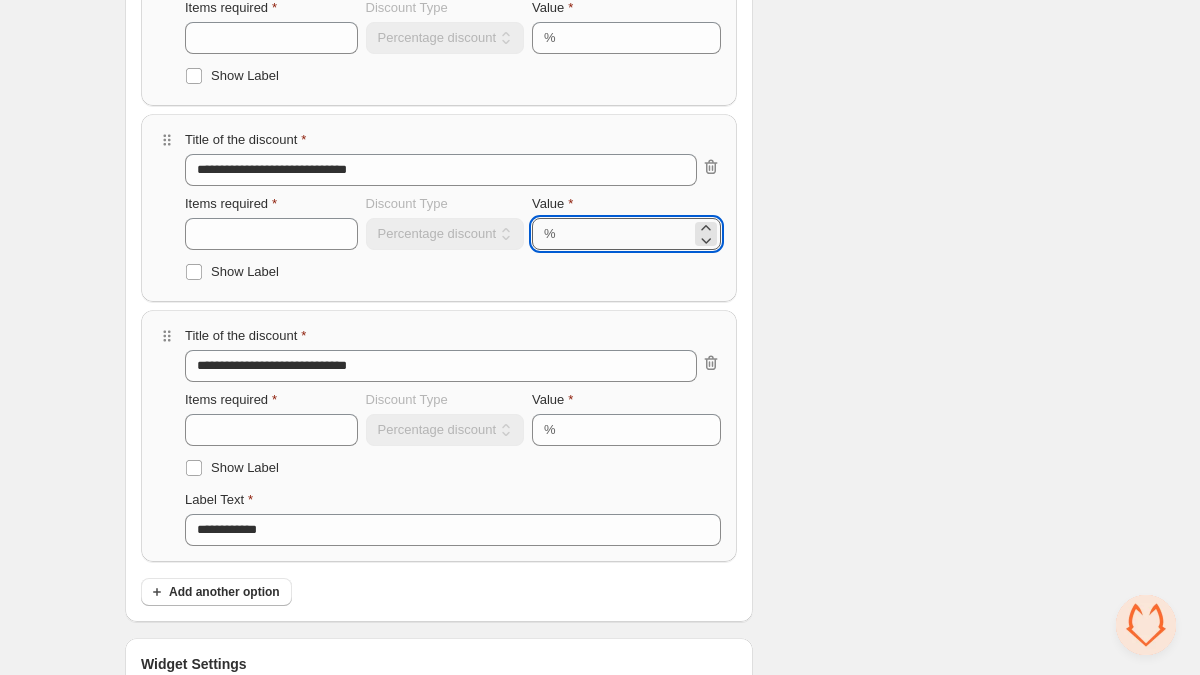 type on "*****" 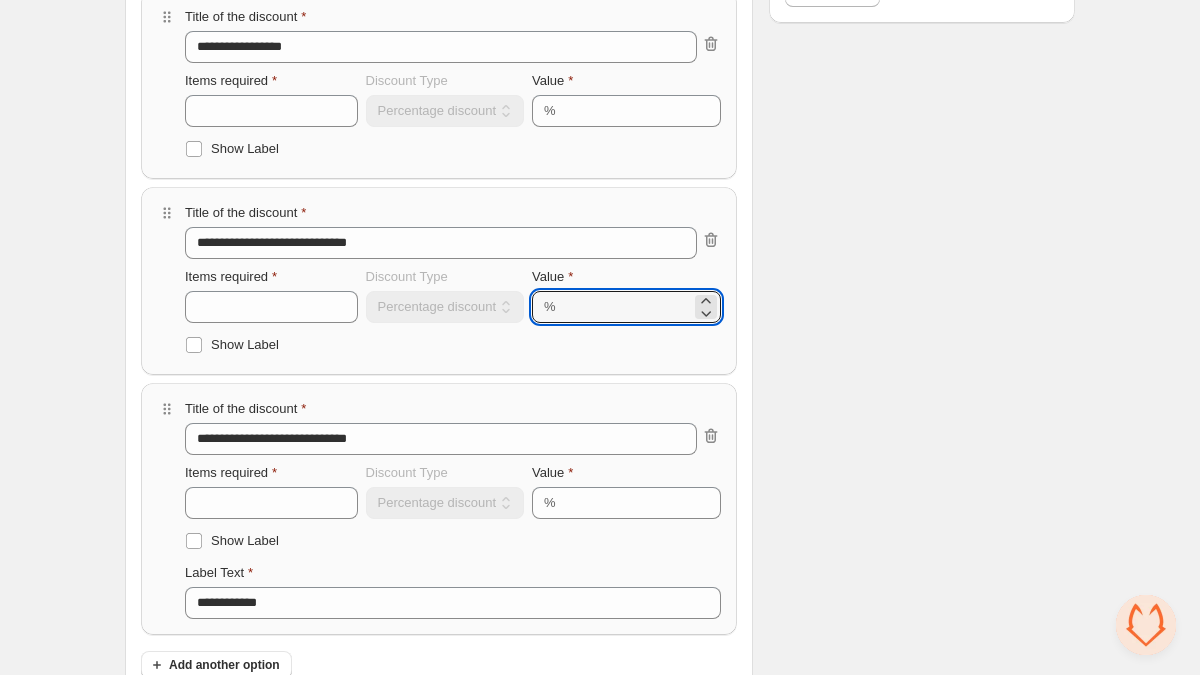 scroll, scrollTop: 491, scrollLeft: 0, axis: vertical 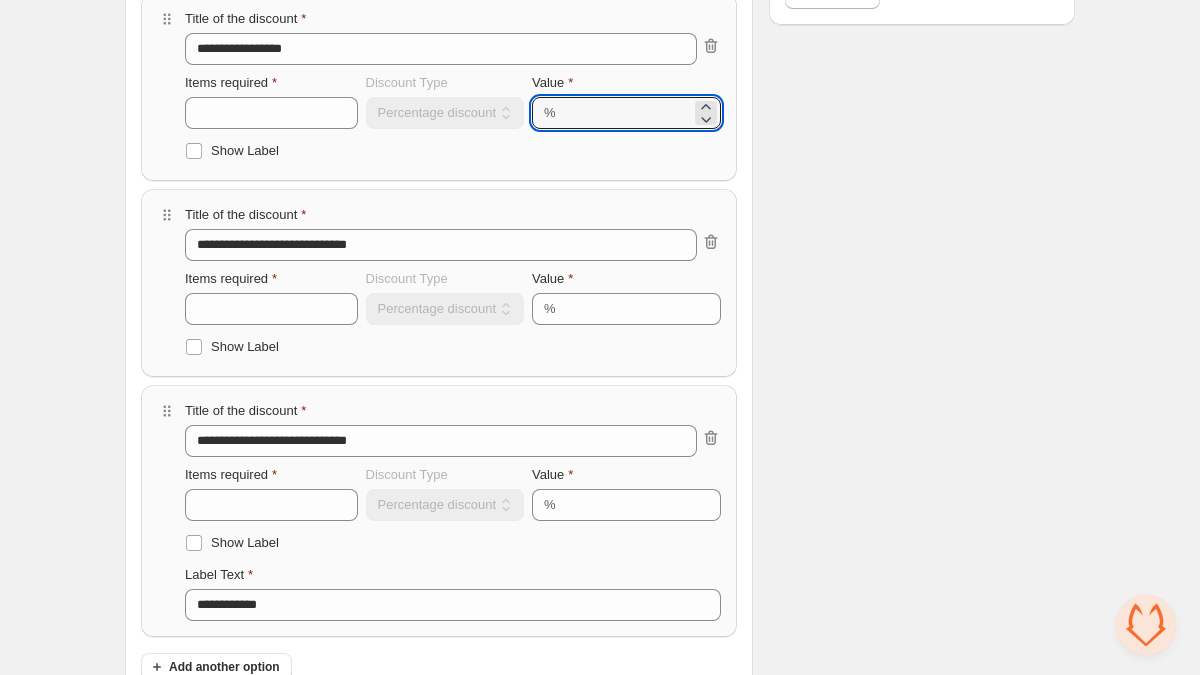 drag, startPoint x: 585, startPoint y: 114, endPoint x: 563, endPoint y: 117, distance: 22.203604 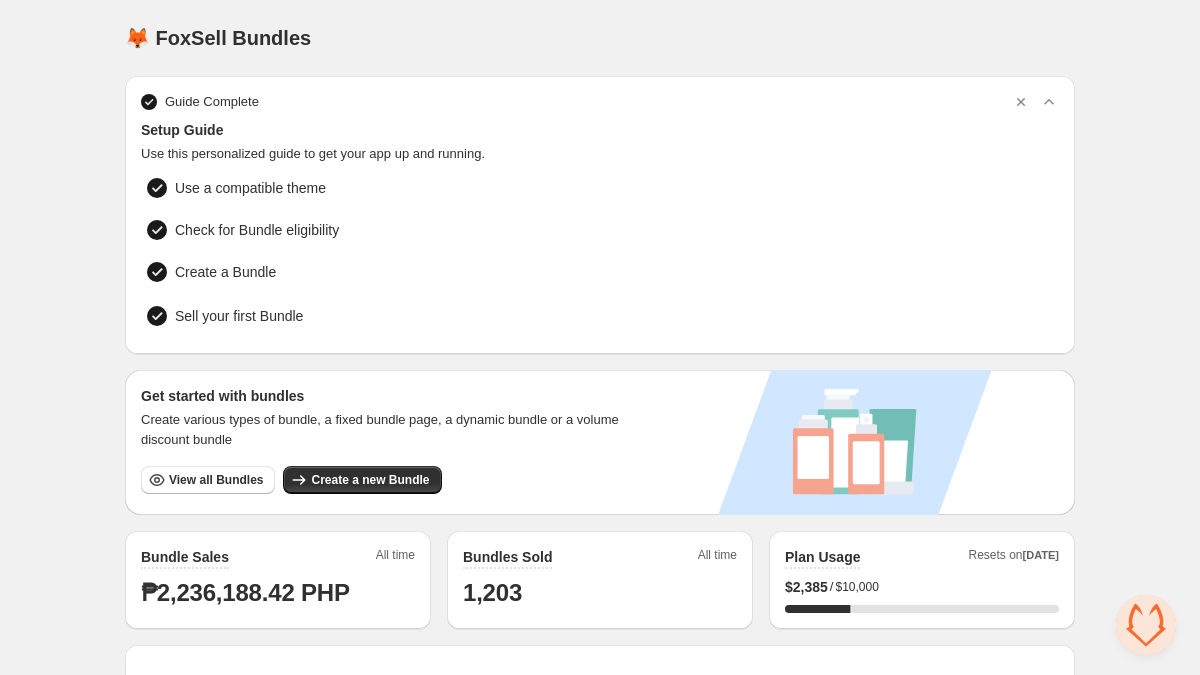 scroll, scrollTop: 0, scrollLeft: 0, axis: both 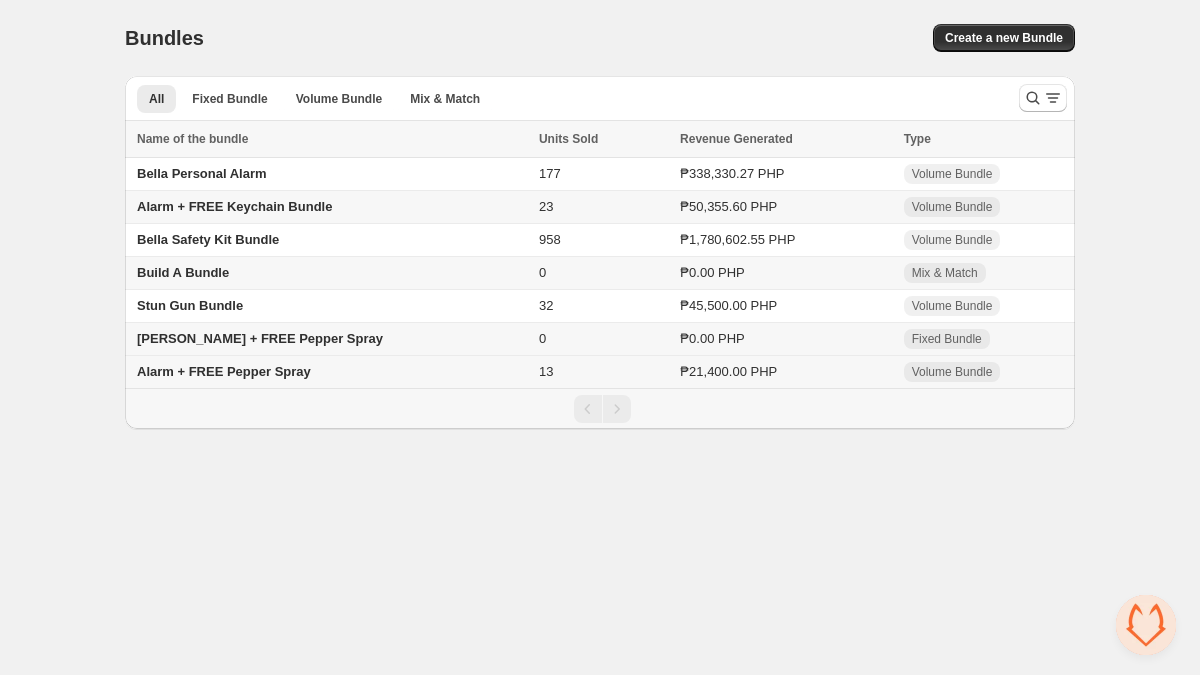 click on "Alarm + FREE Pepper Spray" at bounding box center [224, 371] 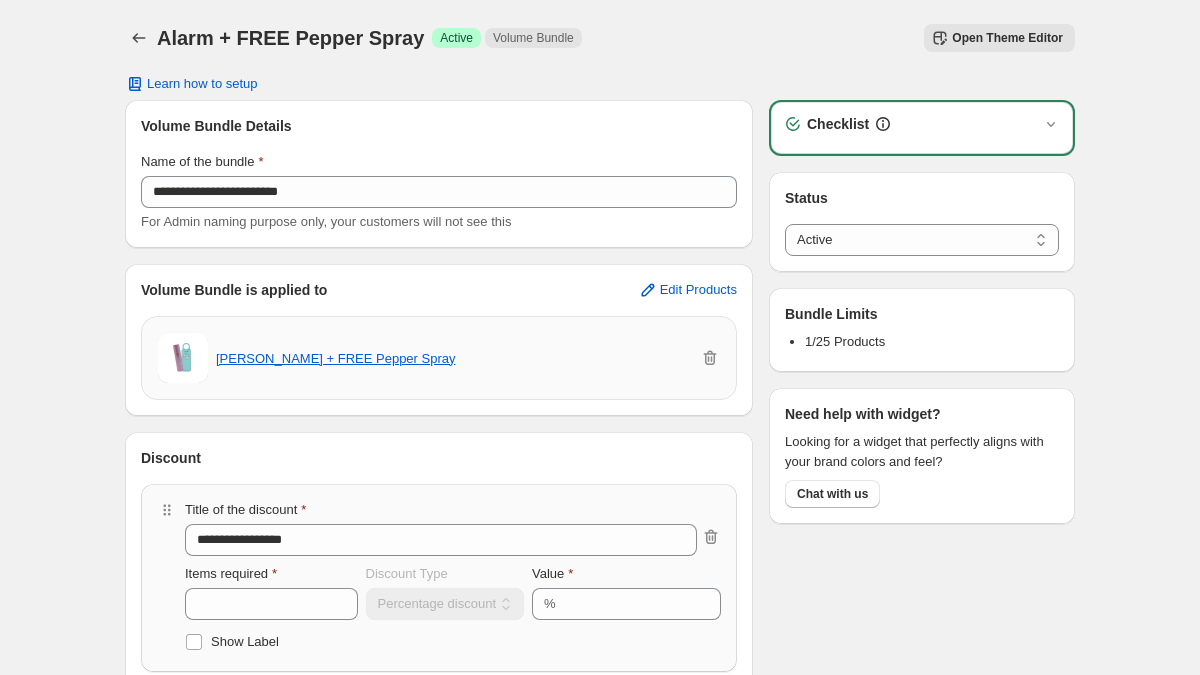 scroll, scrollTop: 0, scrollLeft: 0, axis: both 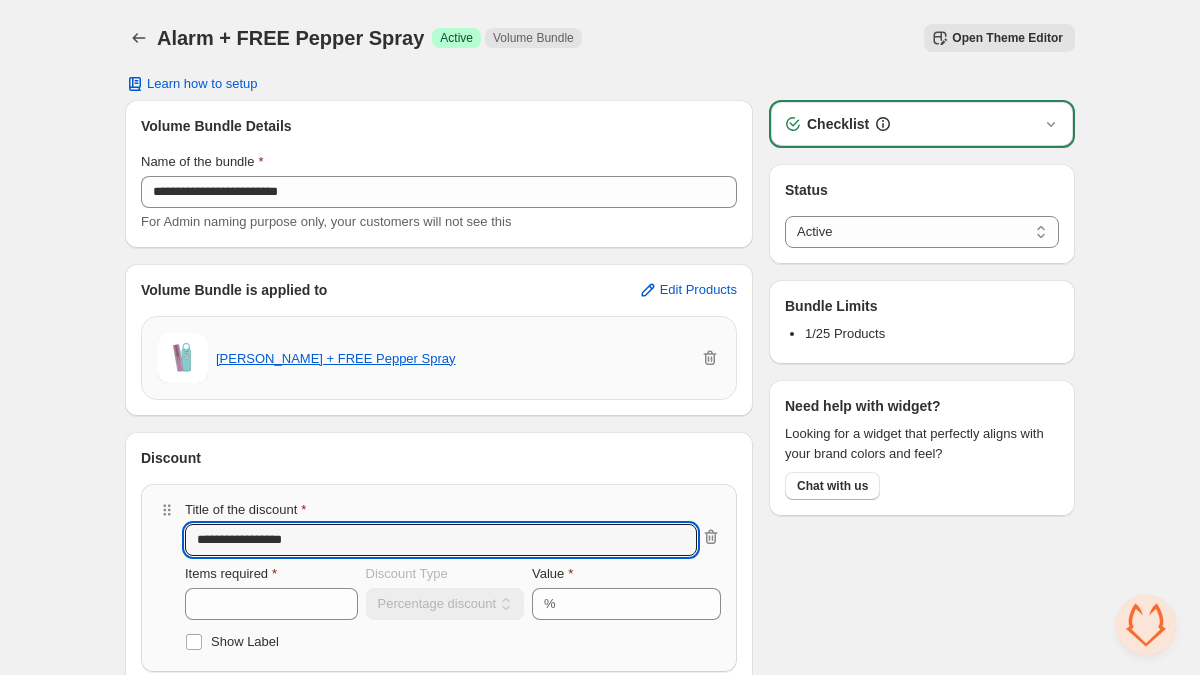 drag, startPoint x: 319, startPoint y: 535, endPoint x: 174, endPoint y: 539, distance: 145.05516 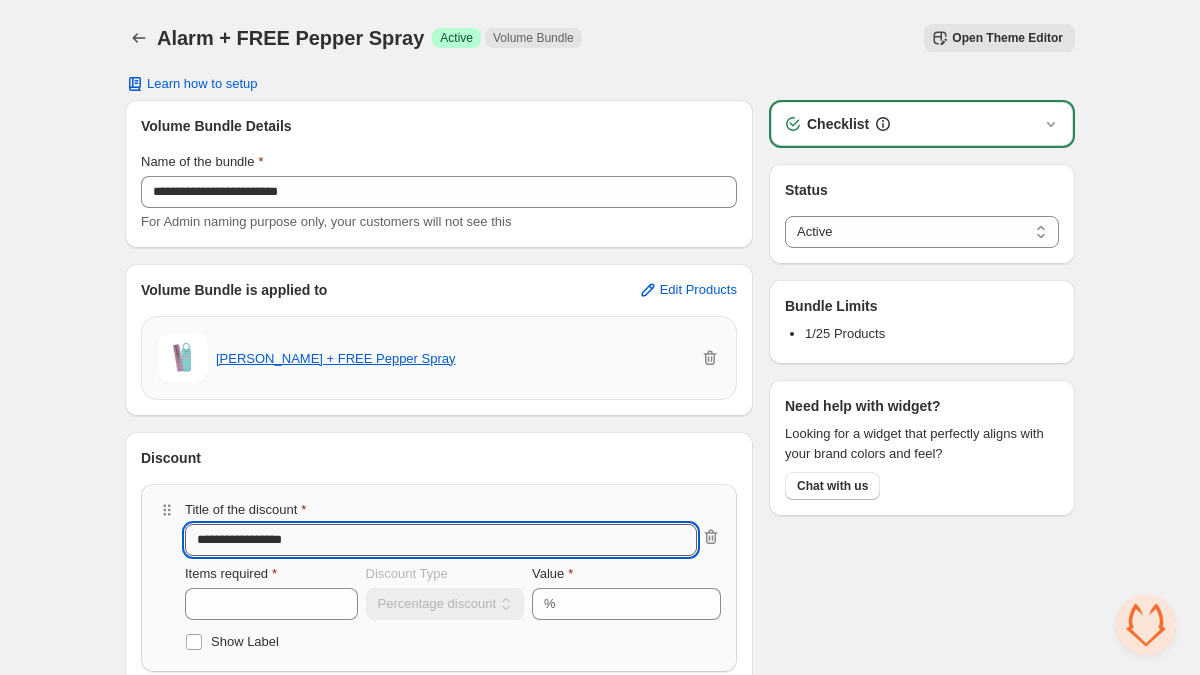 click on "**********" at bounding box center (441, 540) 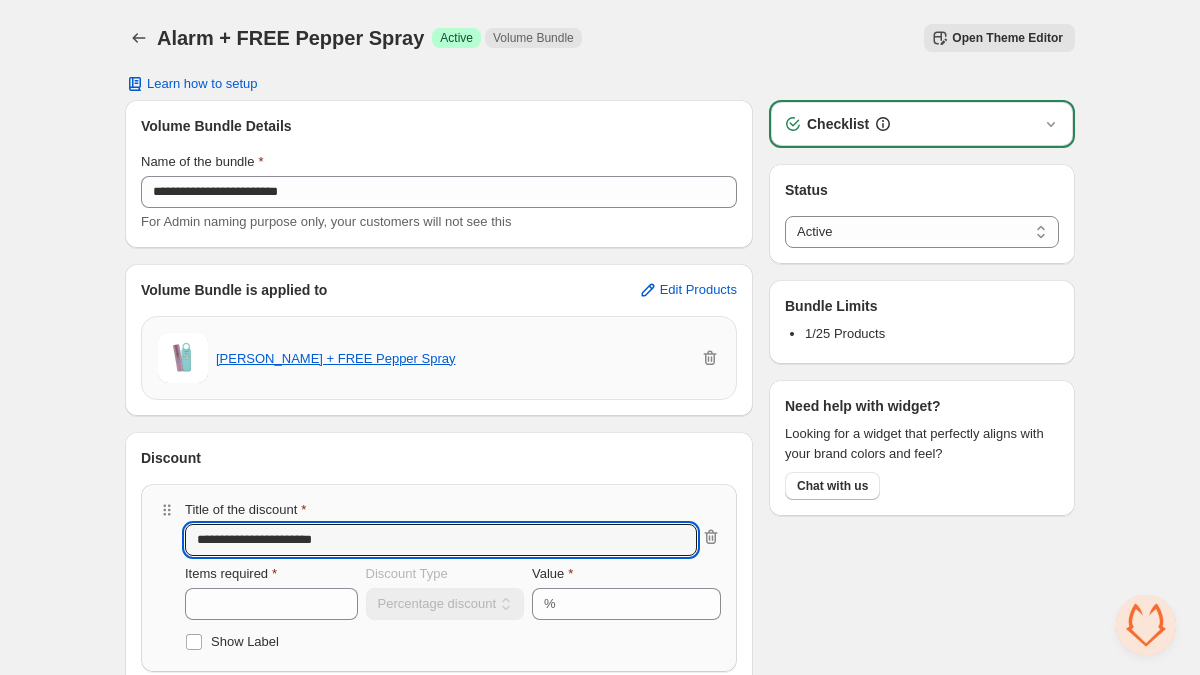drag, startPoint x: 255, startPoint y: 538, endPoint x: 163, endPoint y: 539, distance: 92.00543 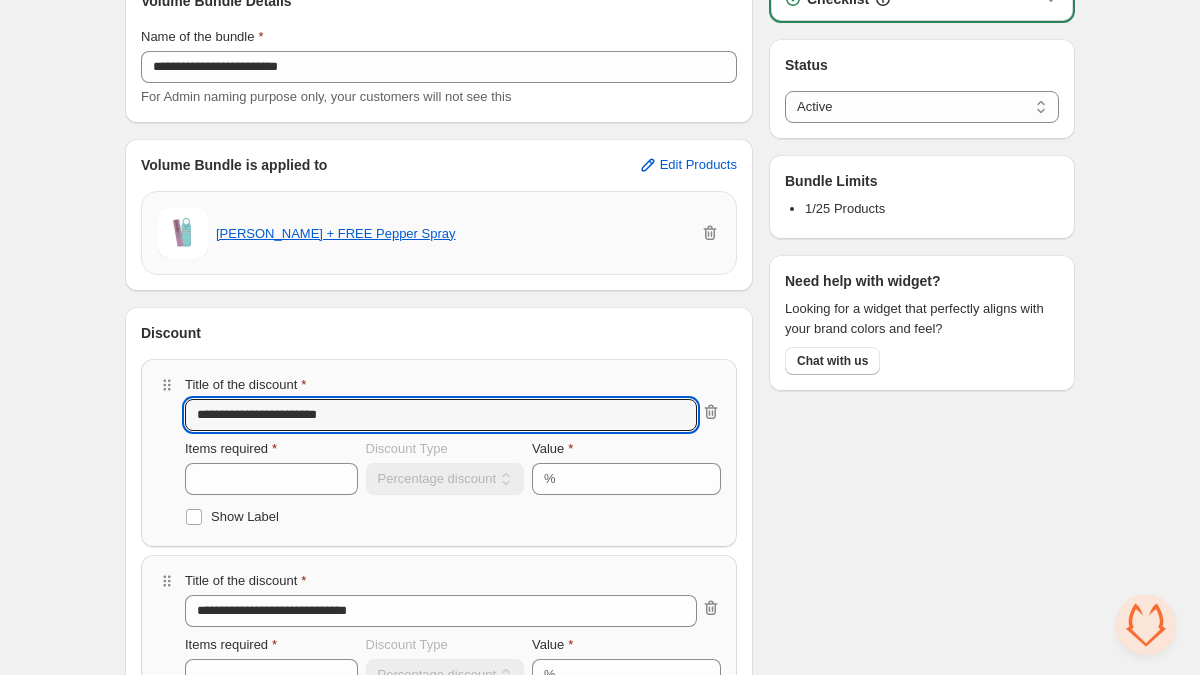 scroll, scrollTop: 177, scrollLeft: 0, axis: vertical 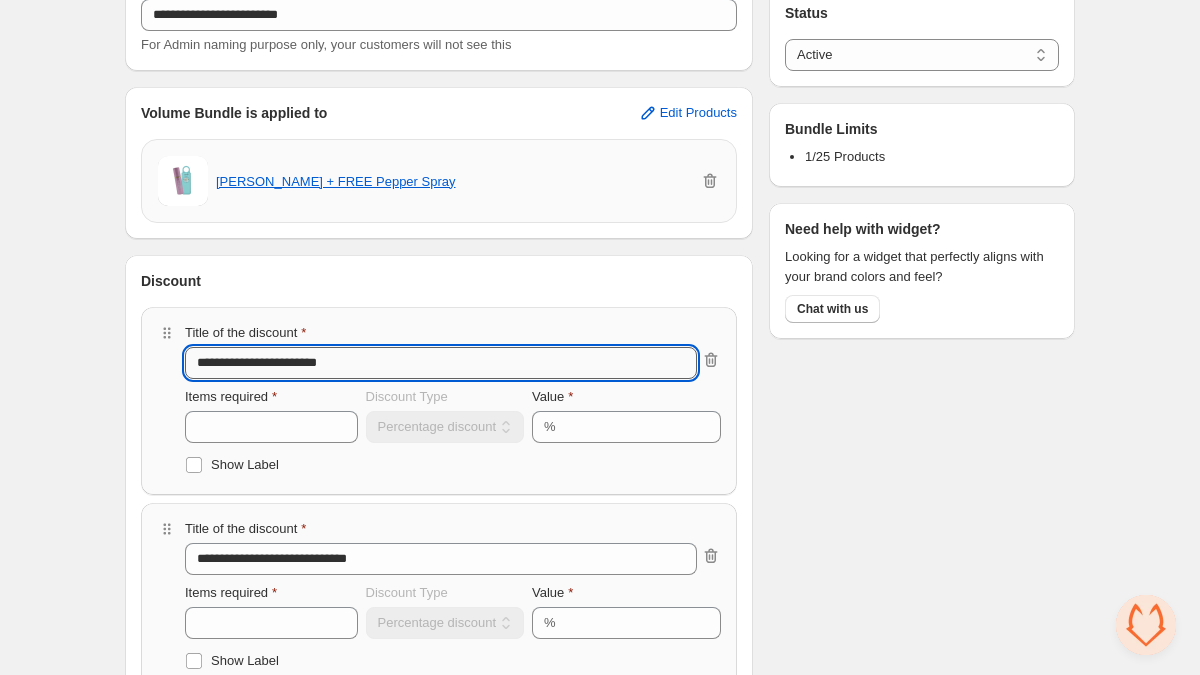 click on "**********" at bounding box center [441, 363] 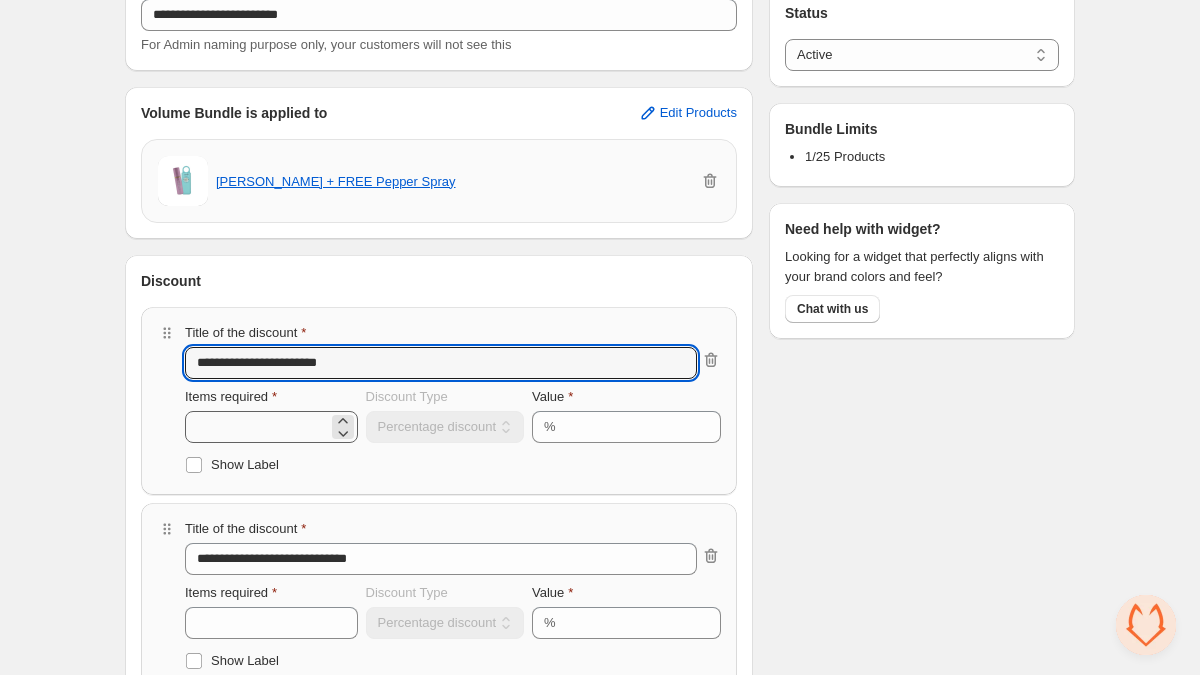 scroll, scrollTop: 293, scrollLeft: 0, axis: vertical 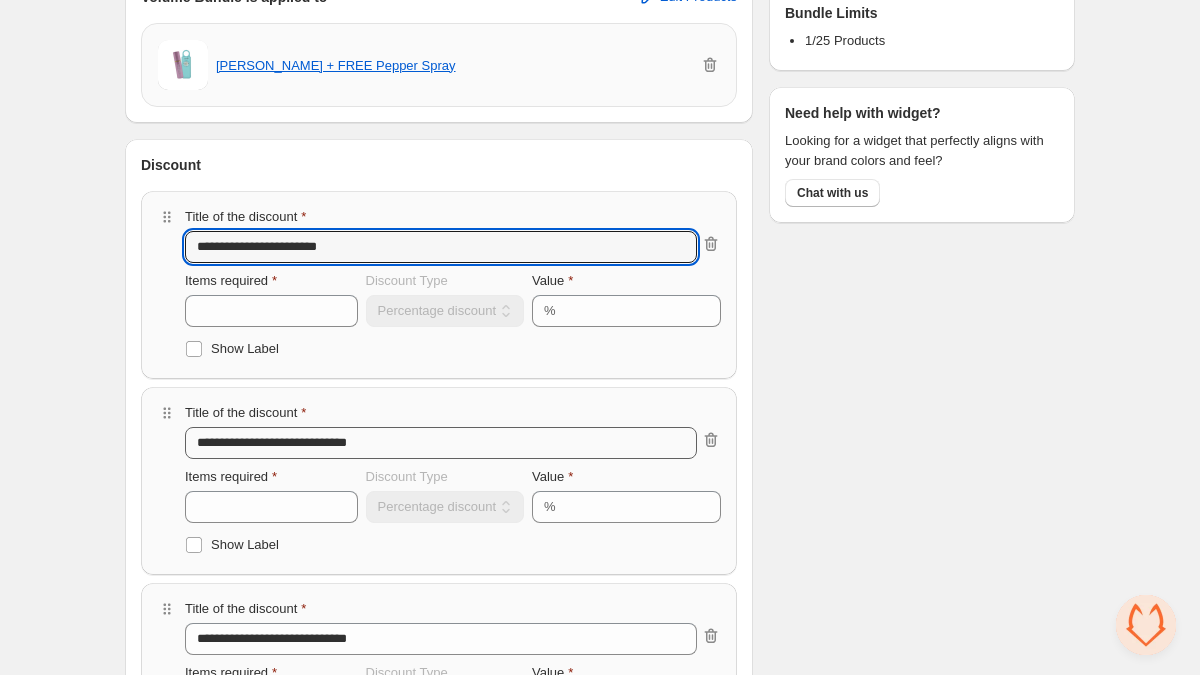 type on "**********" 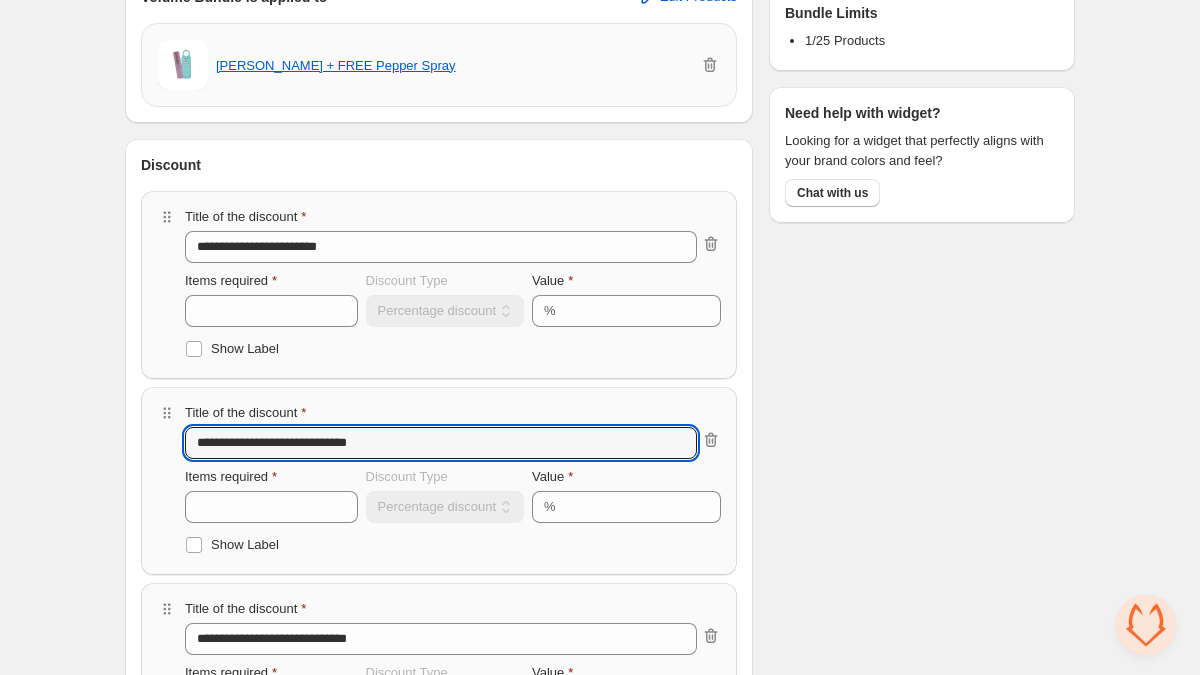 drag, startPoint x: 433, startPoint y: 440, endPoint x: 143, endPoint y: 434, distance: 290.06207 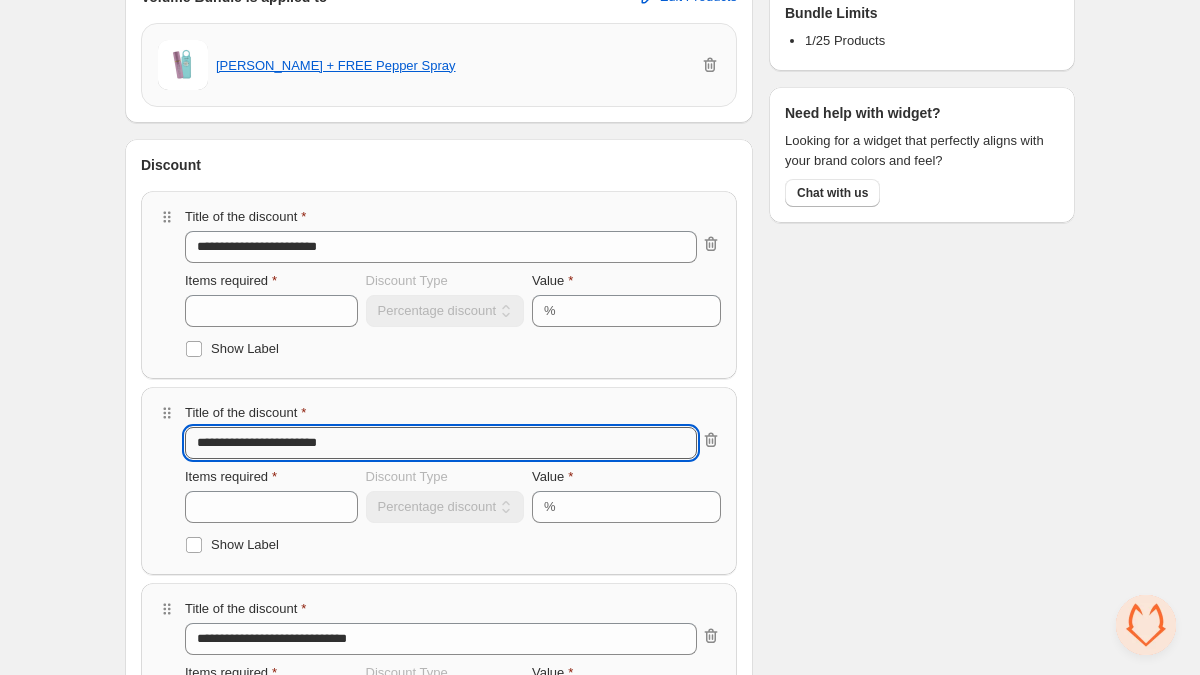 click on "**********" at bounding box center (441, 443) 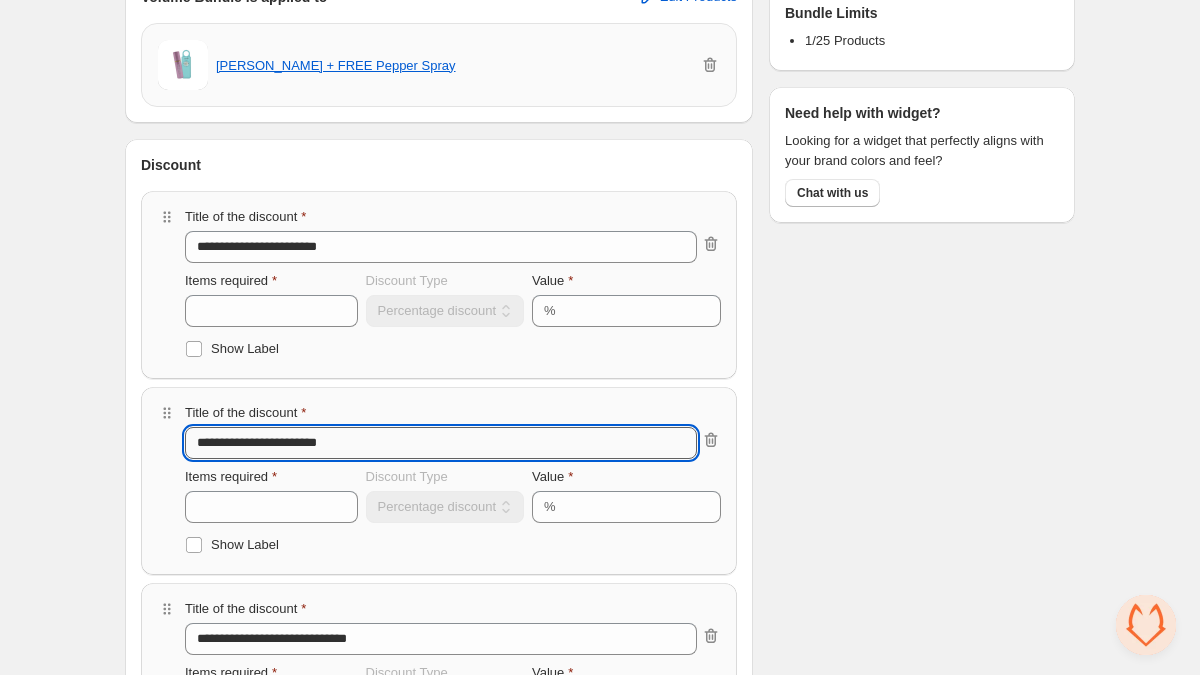 click on "**********" at bounding box center [441, 443] 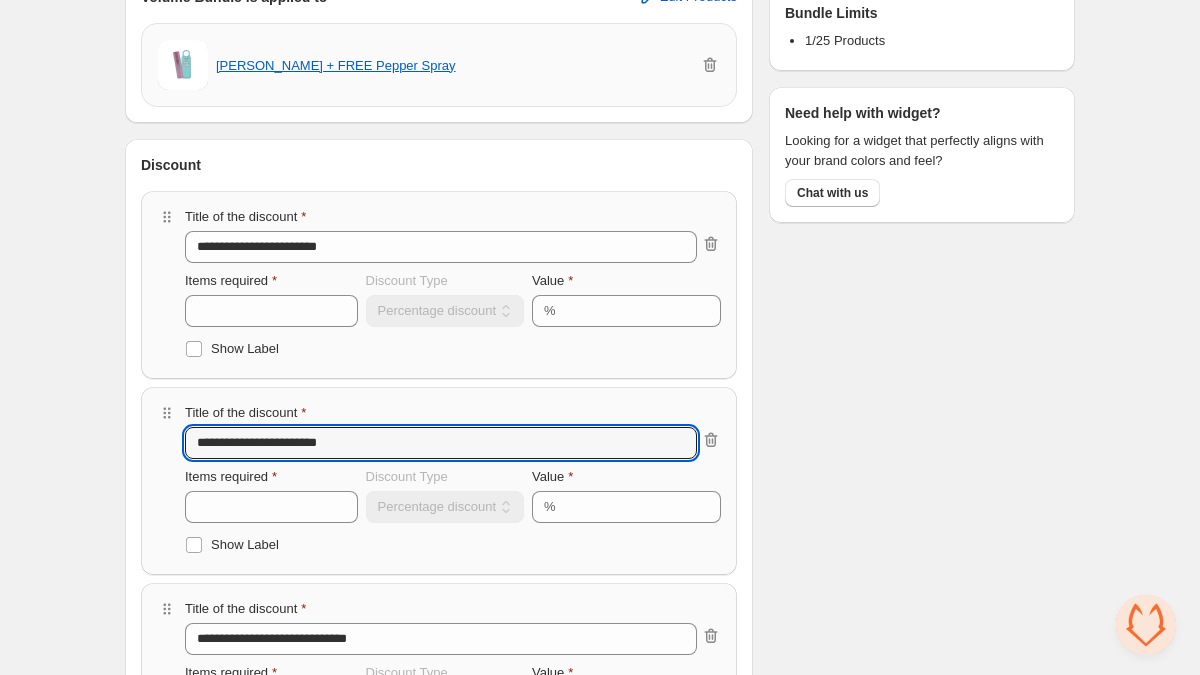 drag, startPoint x: 446, startPoint y: 449, endPoint x: 83, endPoint y: 443, distance: 363.0496 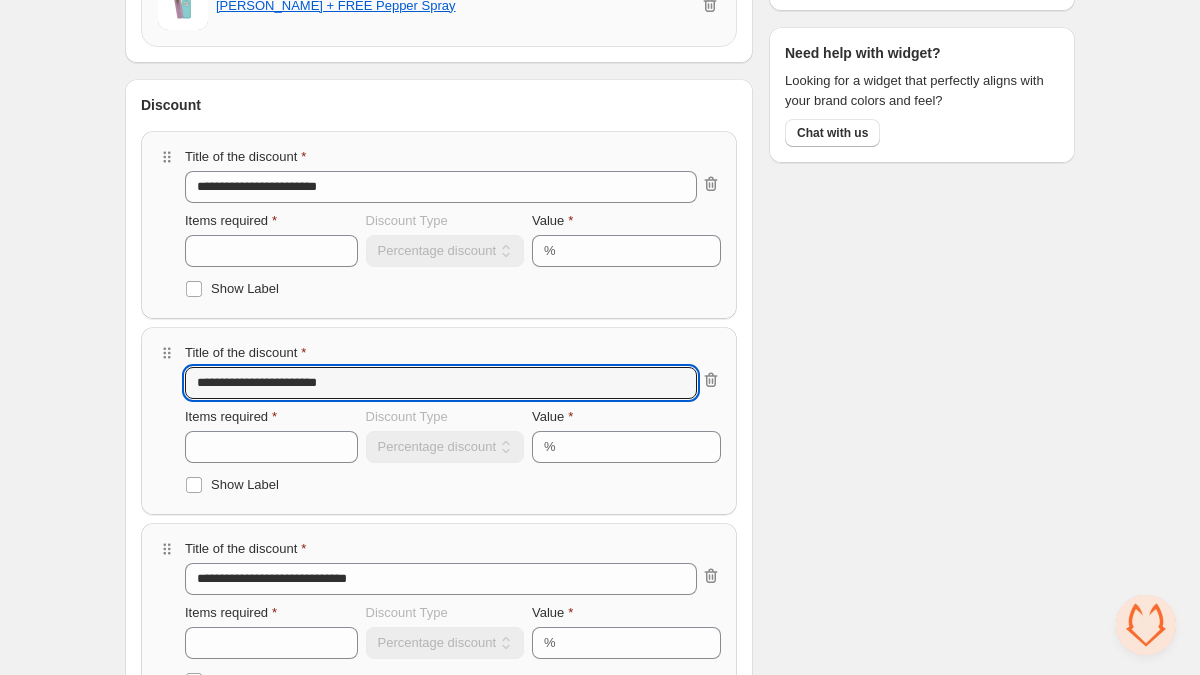 scroll, scrollTop: 421, scrollLeft: 0, axis: vertical 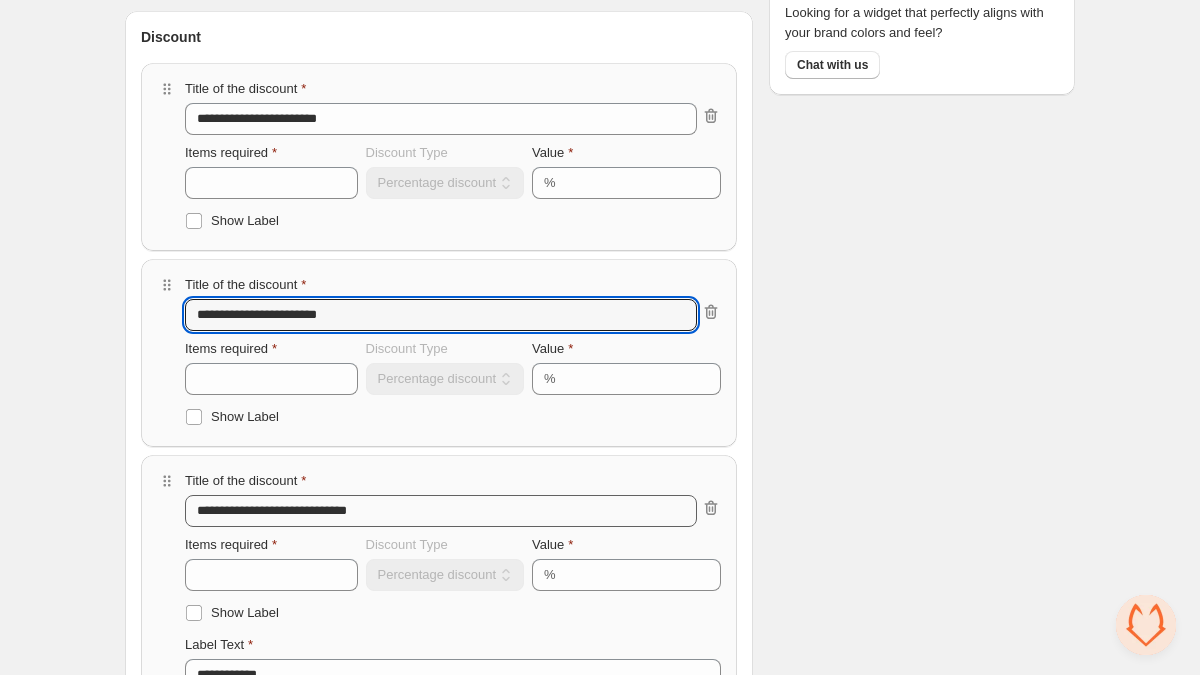 type on "**********" 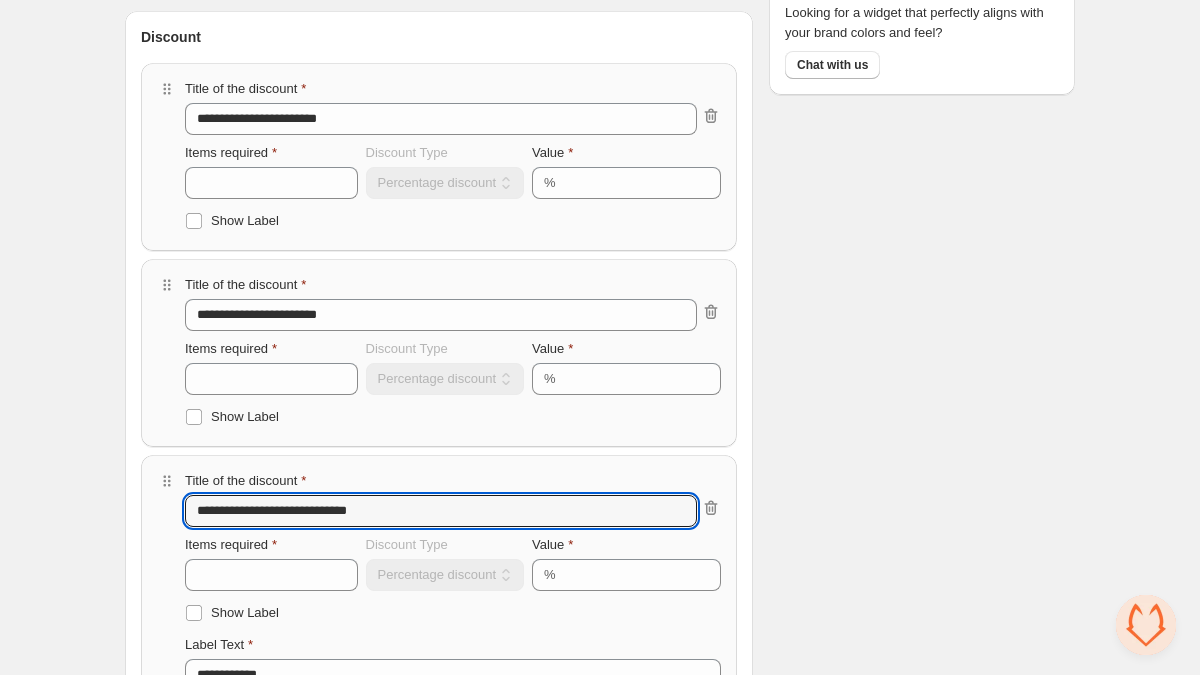 drag, startPoint x: 476, startPoint y: 513, endPoint x: 152, endPoint y: 507, distance: 324.05554 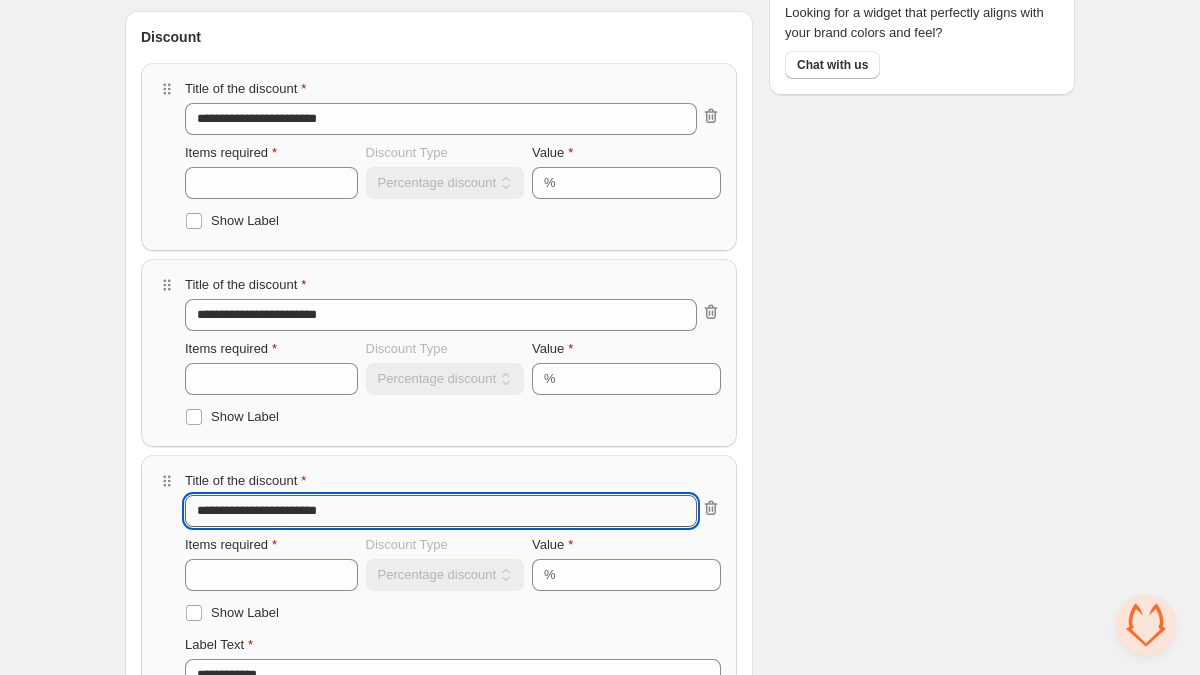 click on "**********" at bounding box center (441, 511) 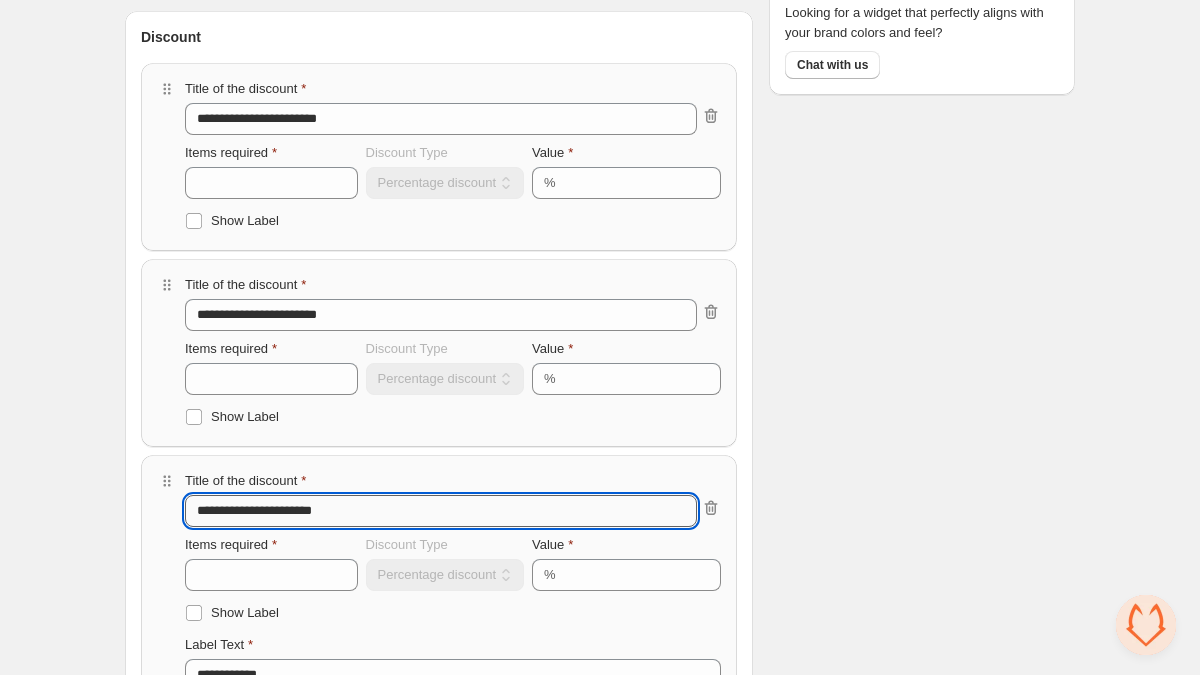 click on "**********" at bounding box center (441, 511) 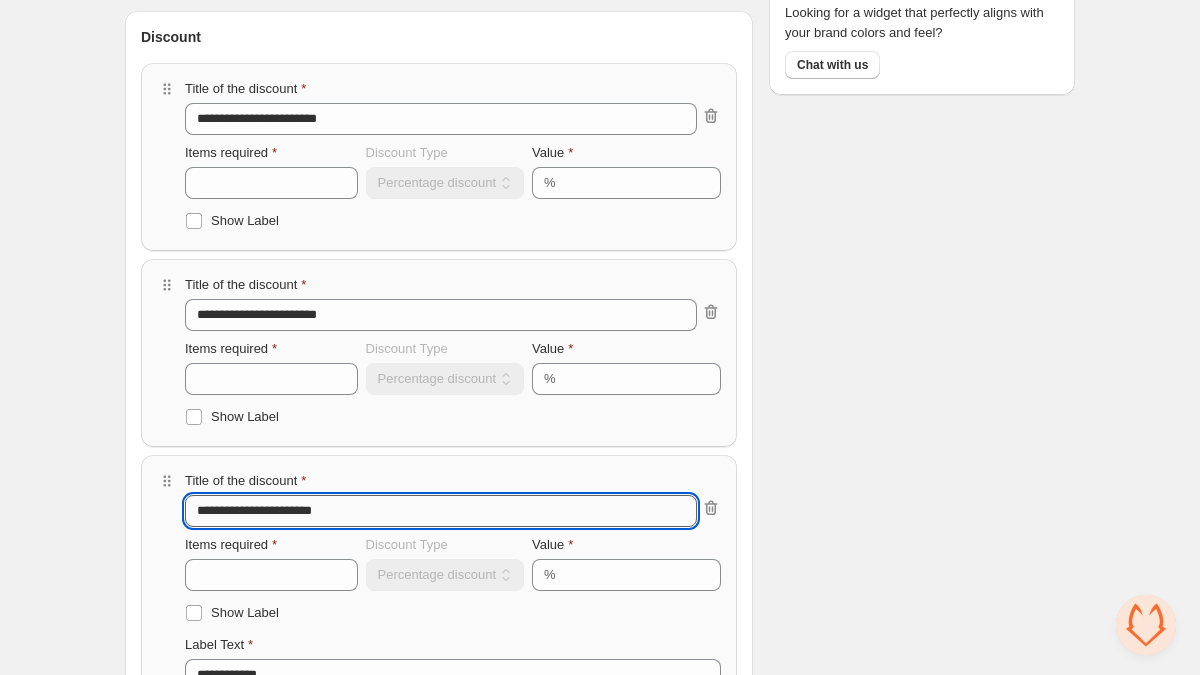 click on "**********" at bounding box center (441, 511) 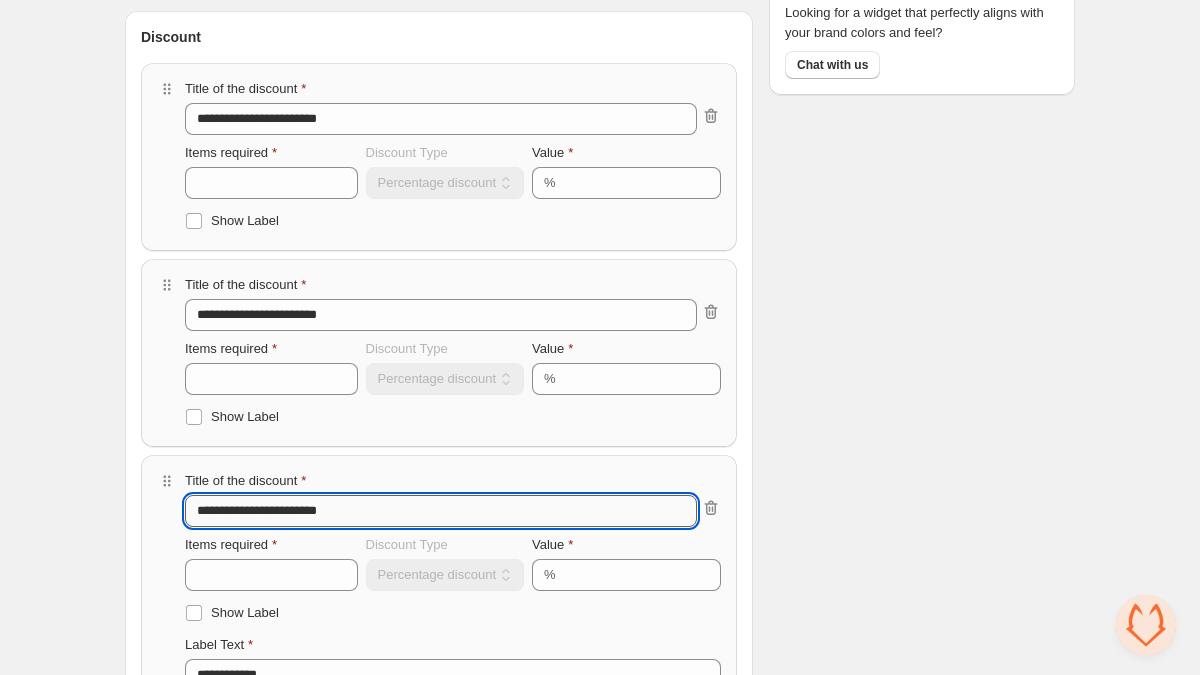 click on "**********" at bounding box center [441, 511] 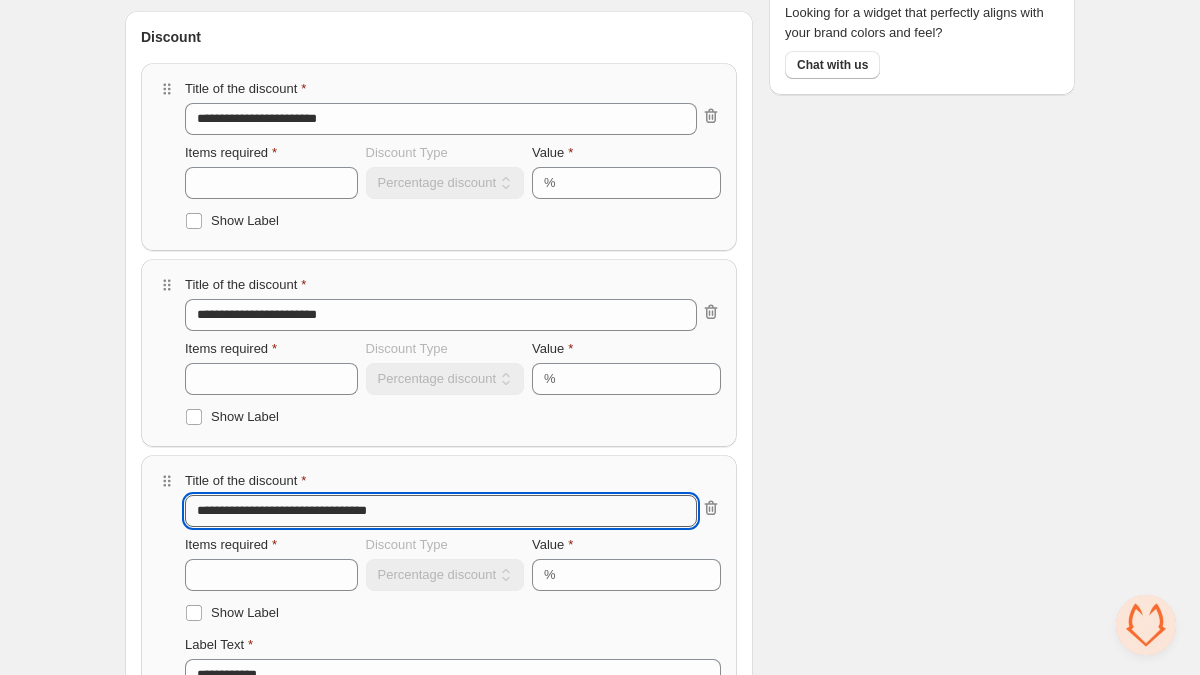 click on "**********" at bounding box center (441, 511) 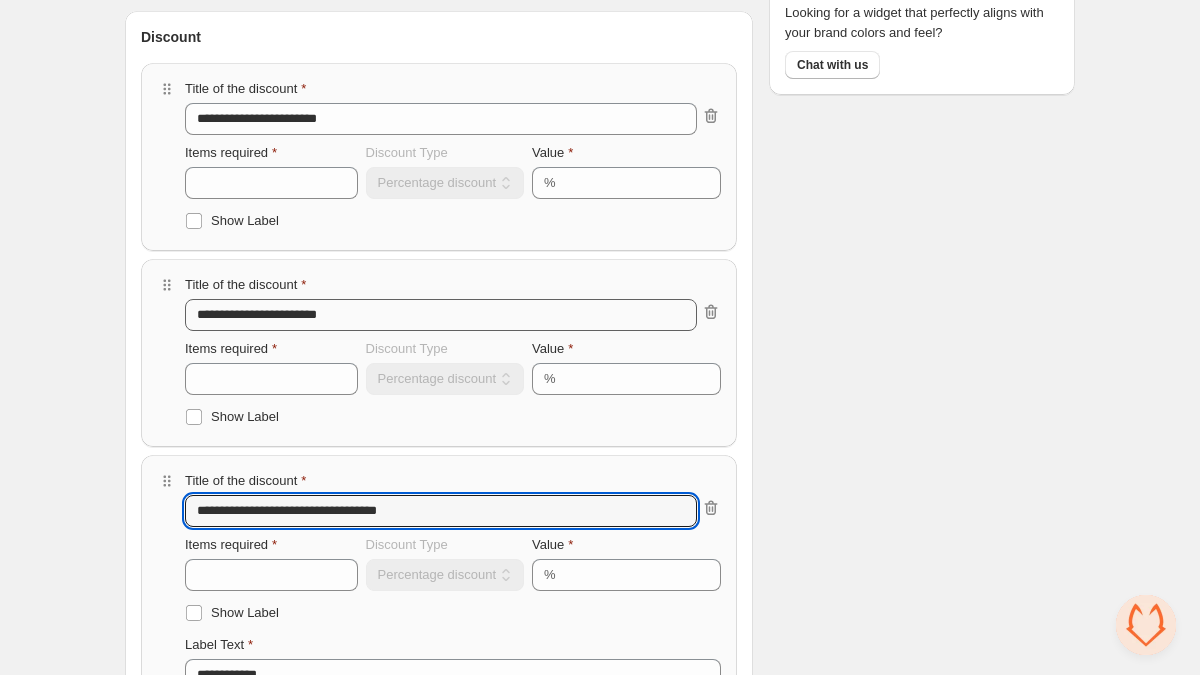 type on "**********" 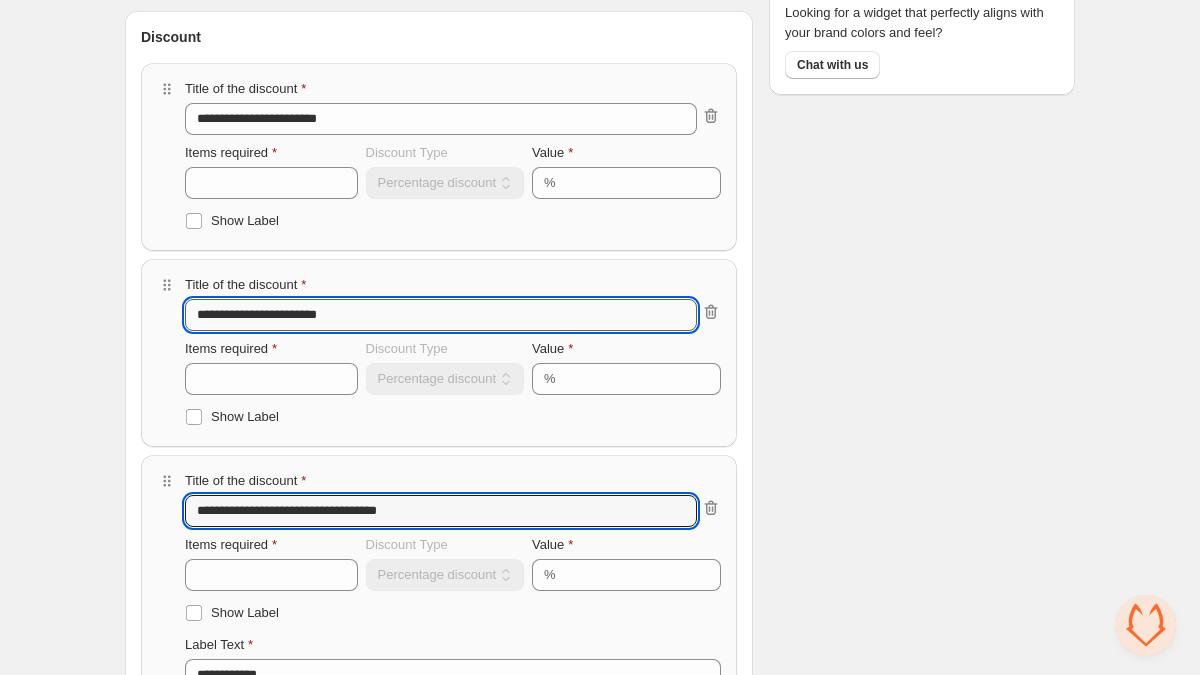 click on "**********" at bounding box center [441, 315] 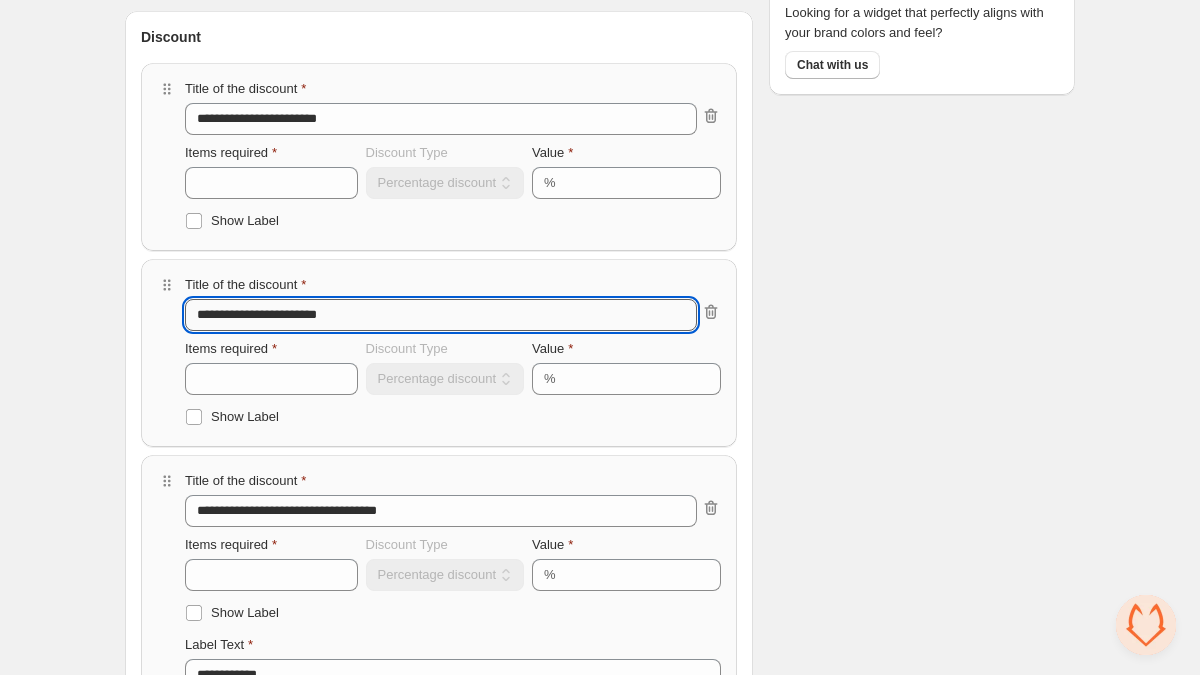 paste on "**********" 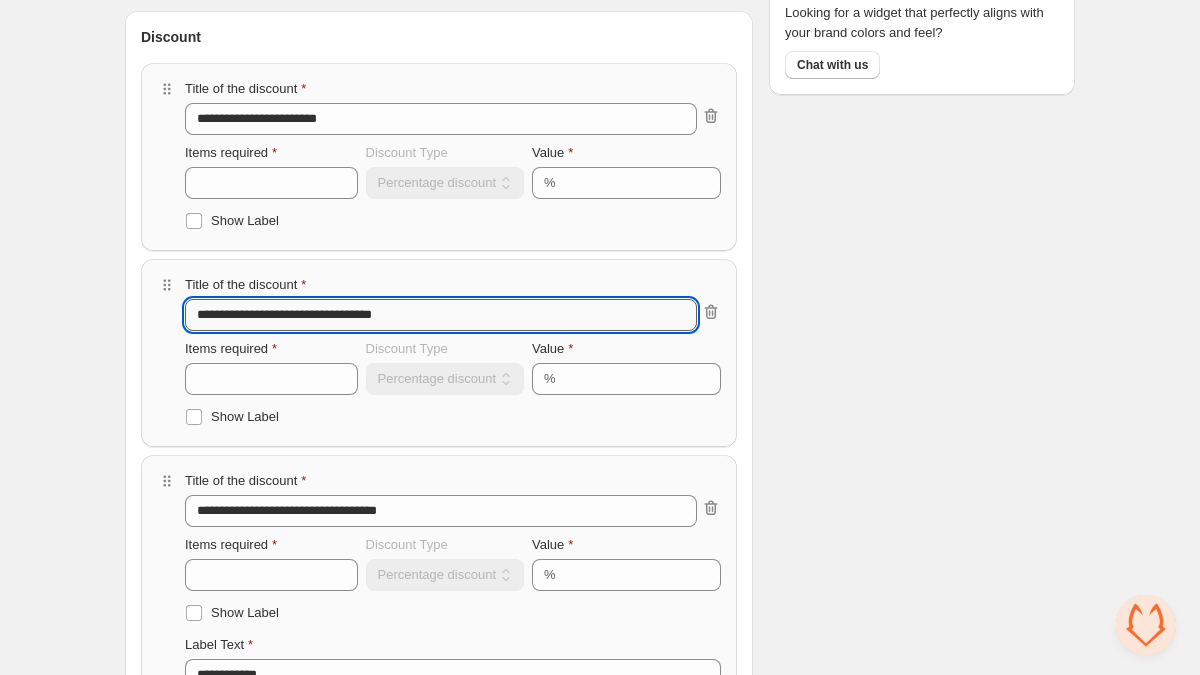 click on "**********" at bounding box center [441, 315] 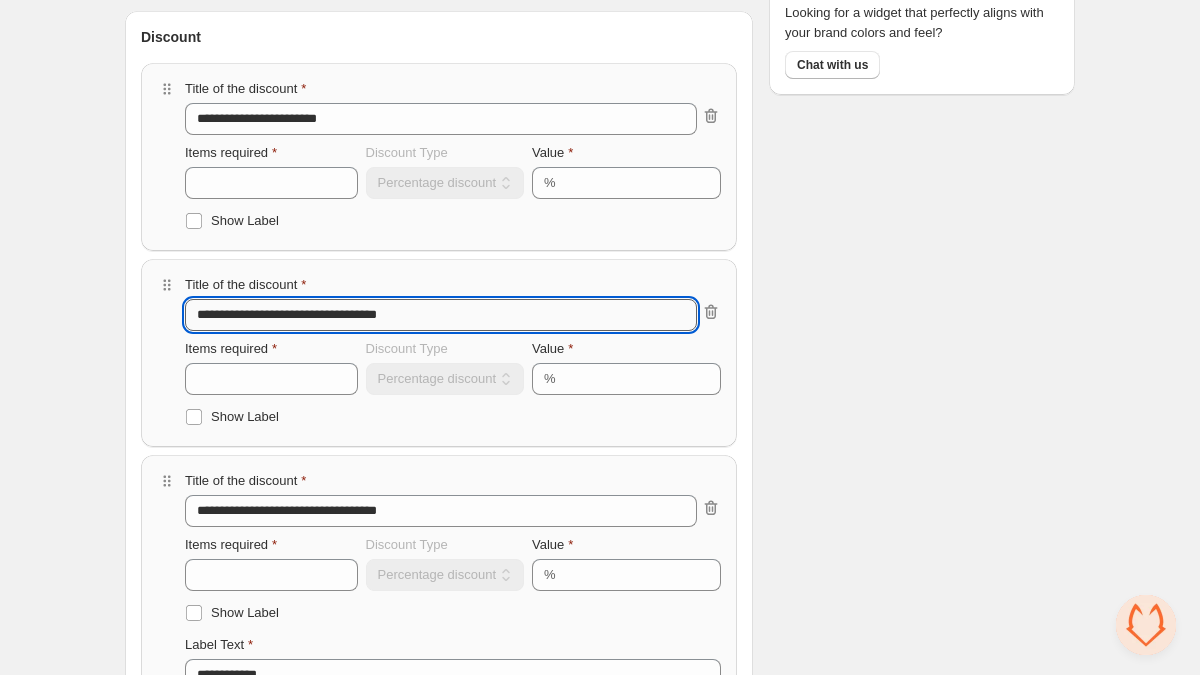 drag, startPoint x: 253, startPoint y: 311, endPoint x: 277, endPoint y: 314, distance: 24.186773 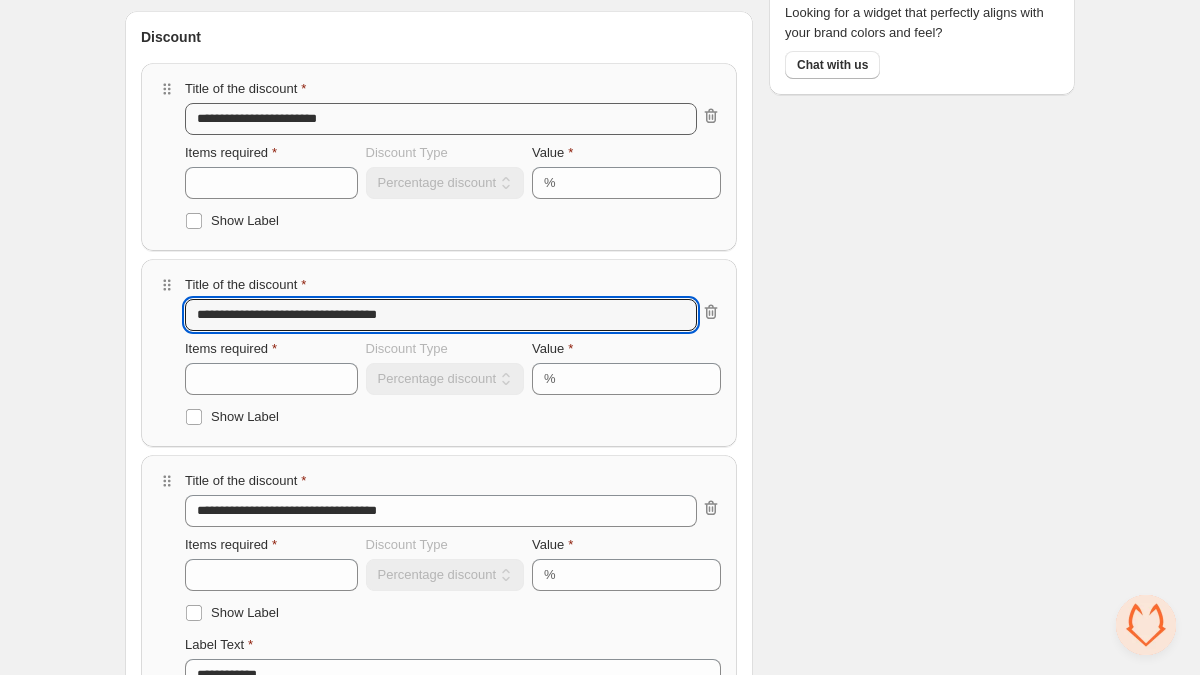 type on "**********" 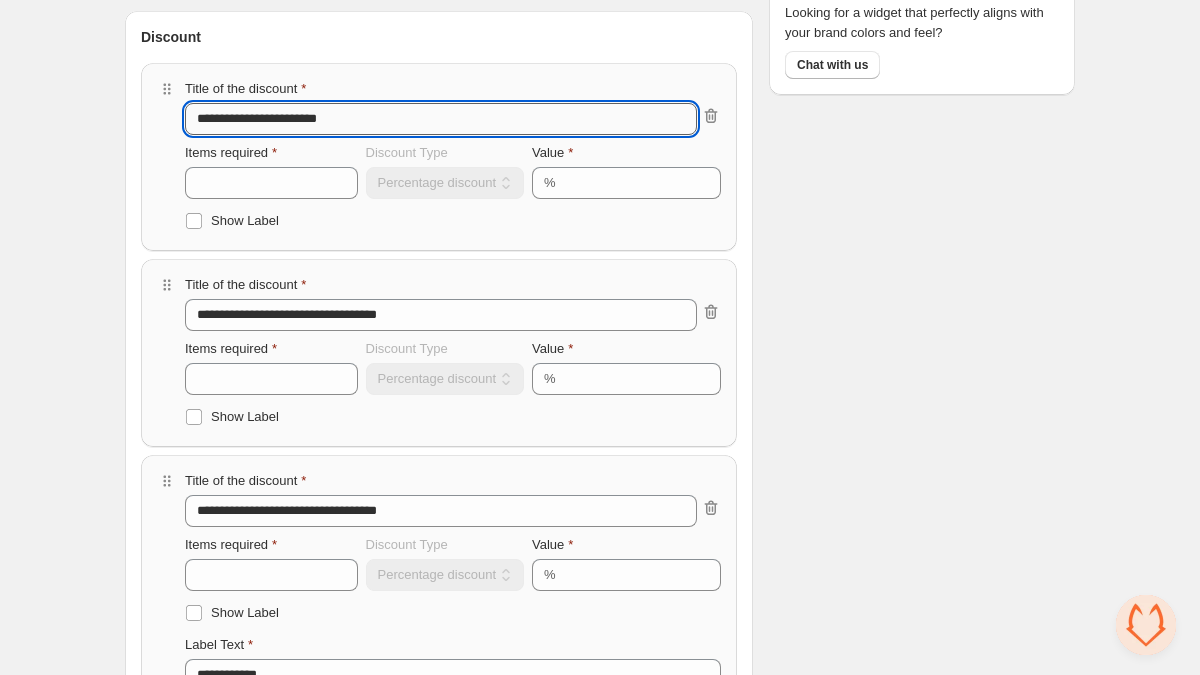 drag, startPoint x: 228, startPoint y: 122, endPoint x: 289, endPoint y: 122, distance: 61 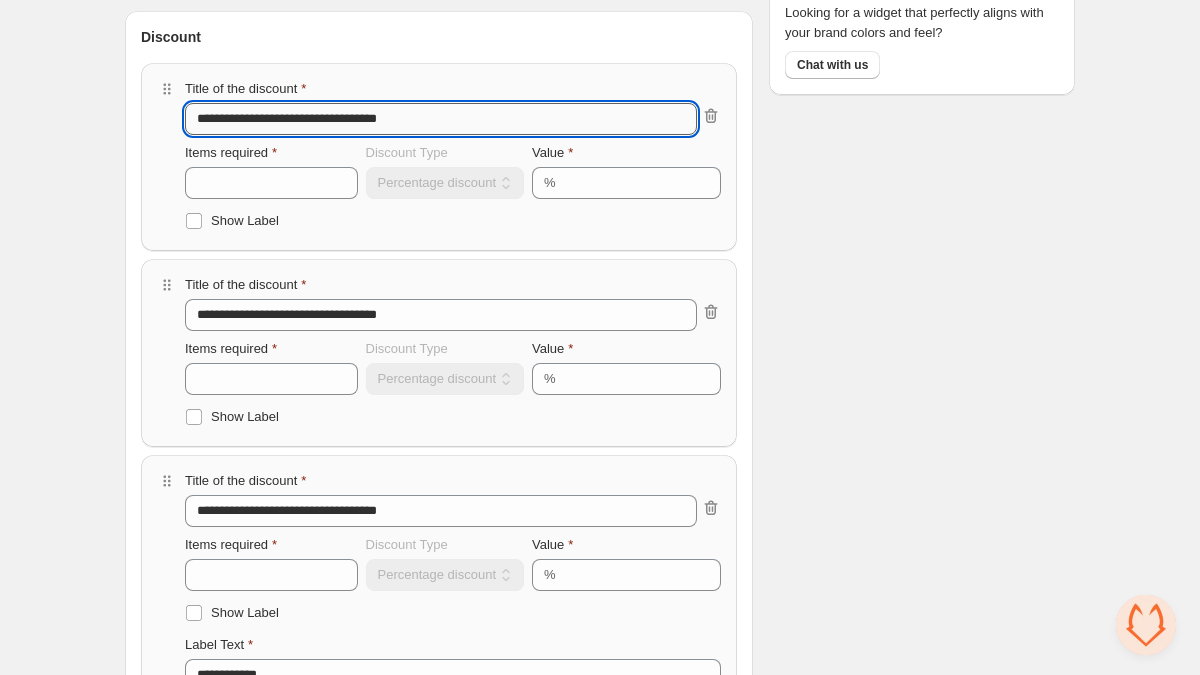 click on "**********" at bounding box center (441, 119) 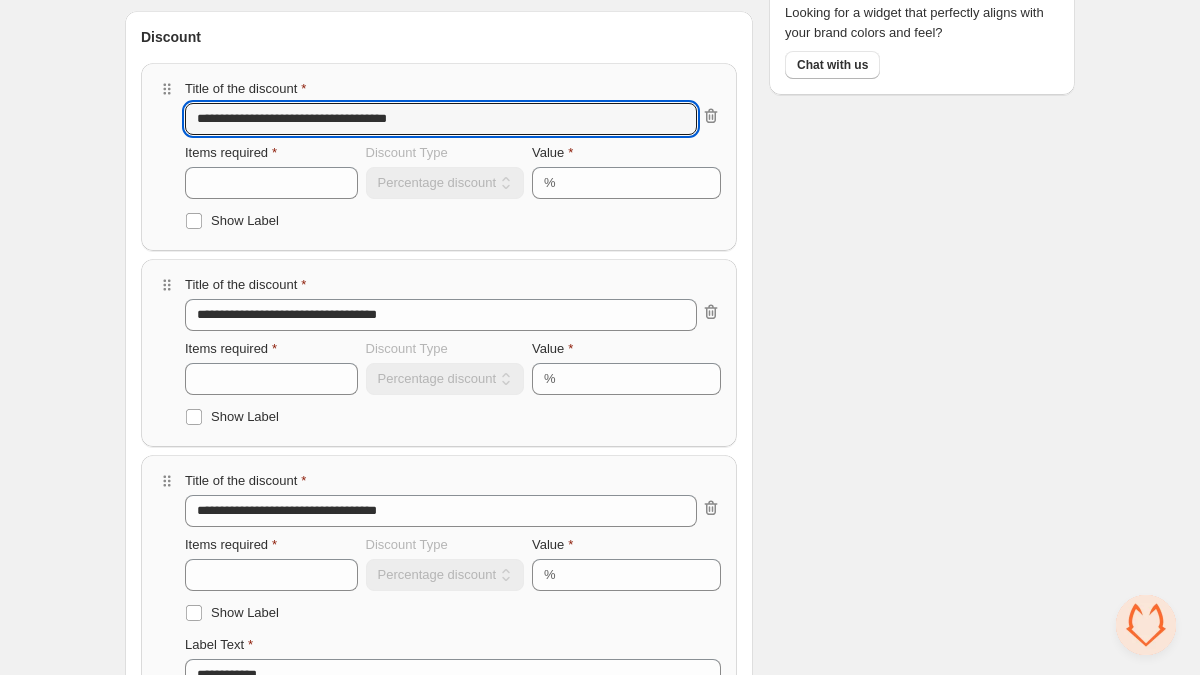 type on "**********" 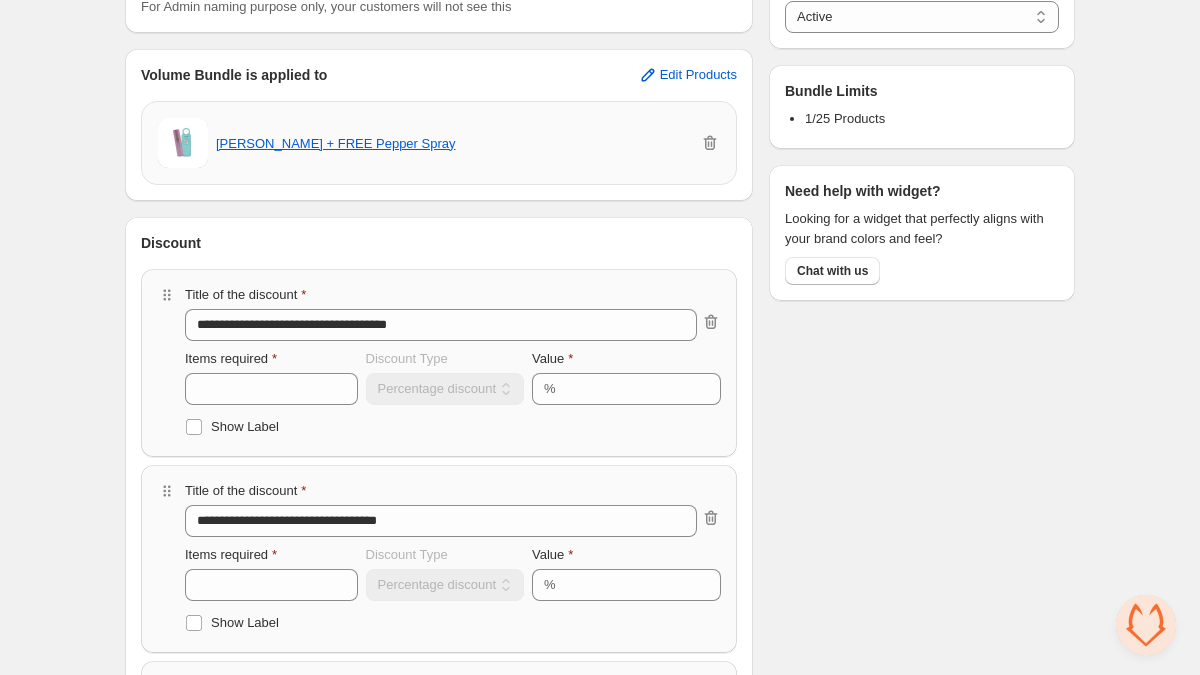 scroll, scrollTop: 0, scrollLeft: 0, axis: both 